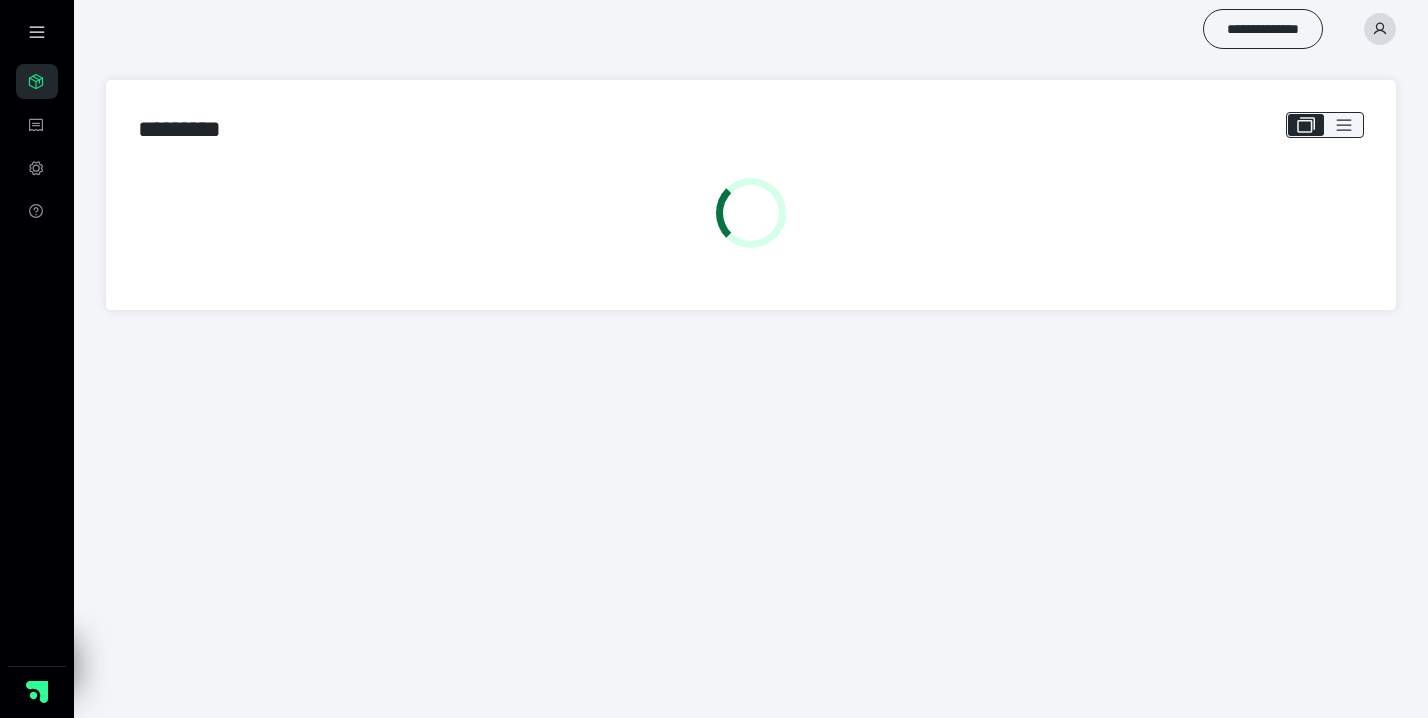 scroll, scrollTop: 0, scrollLeft: 0, axis: both 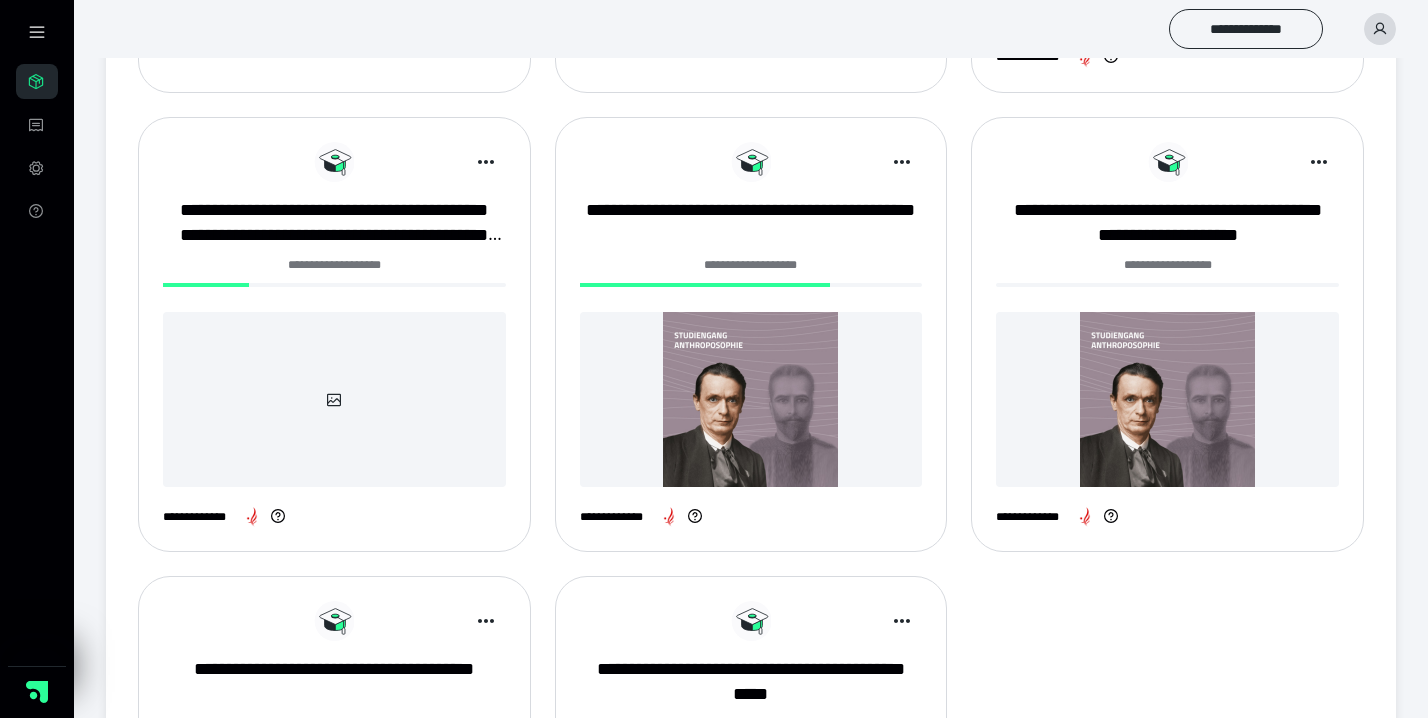 click at bounding box center (751, 399) 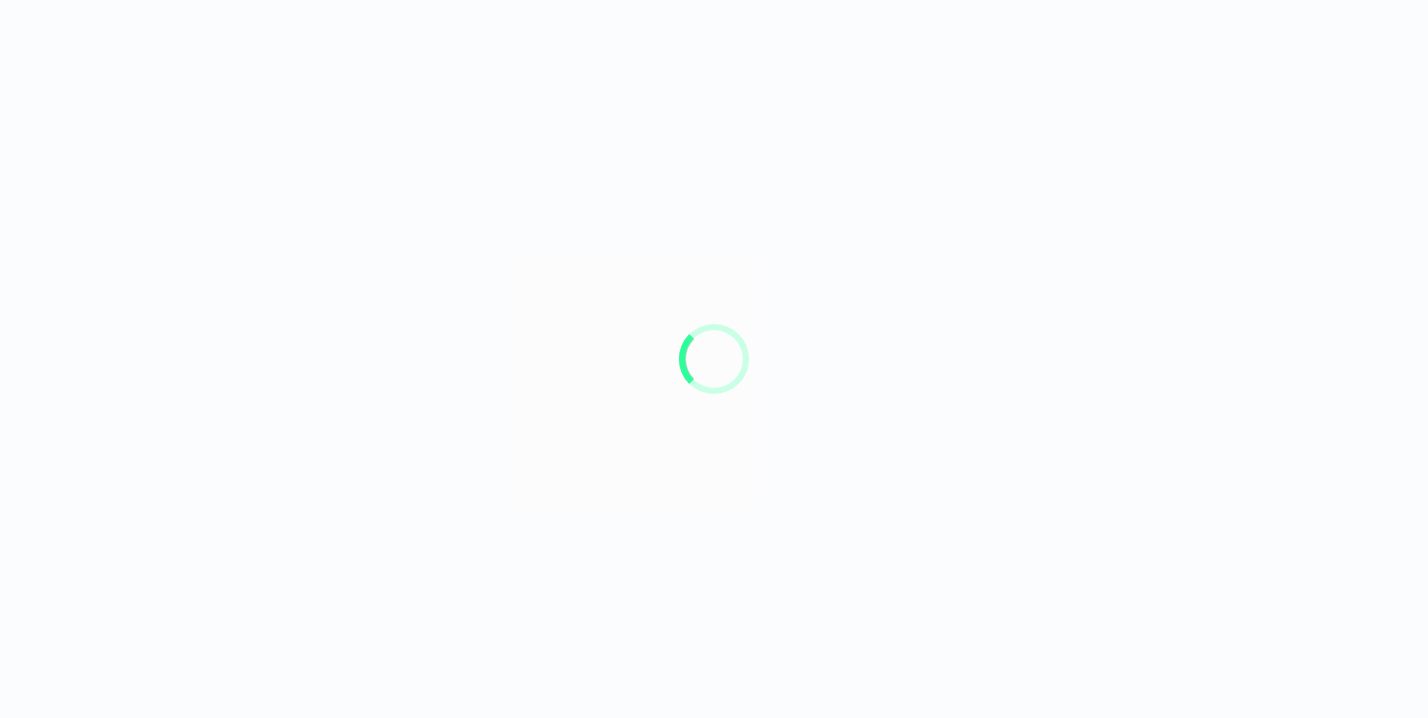 scroll, scrollTop: 0, scrollLeft: 0, axis: both 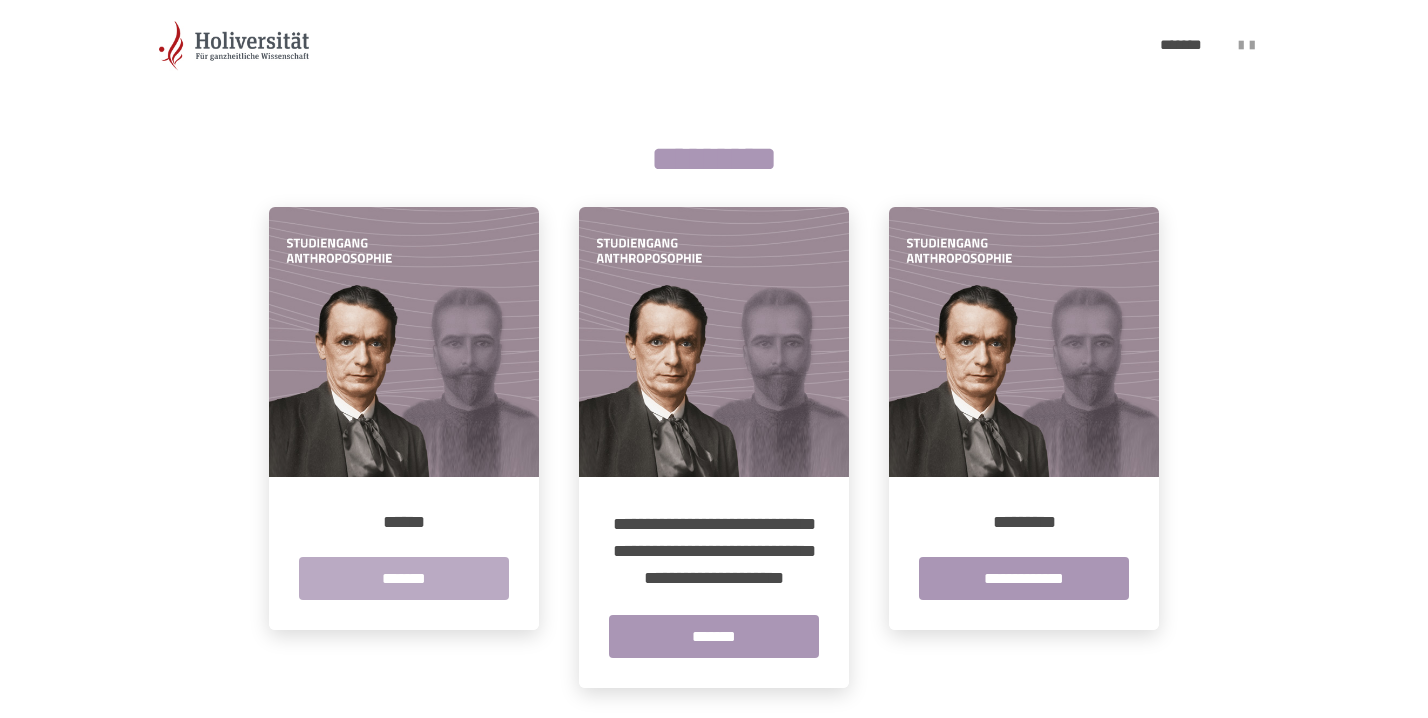 click on "*******" at bounding box center [404, 578] 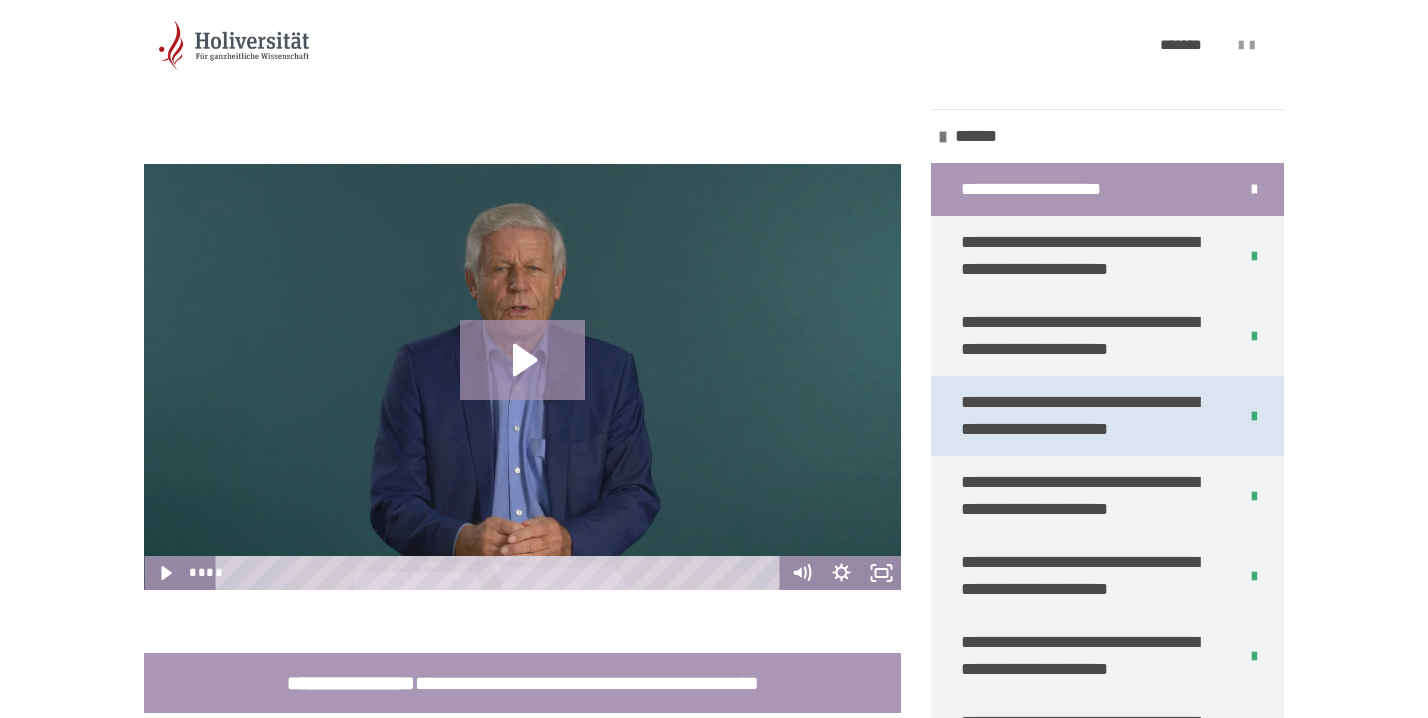 scroll, scrollTop: 401, scrollLeft: 0, axis: vertical 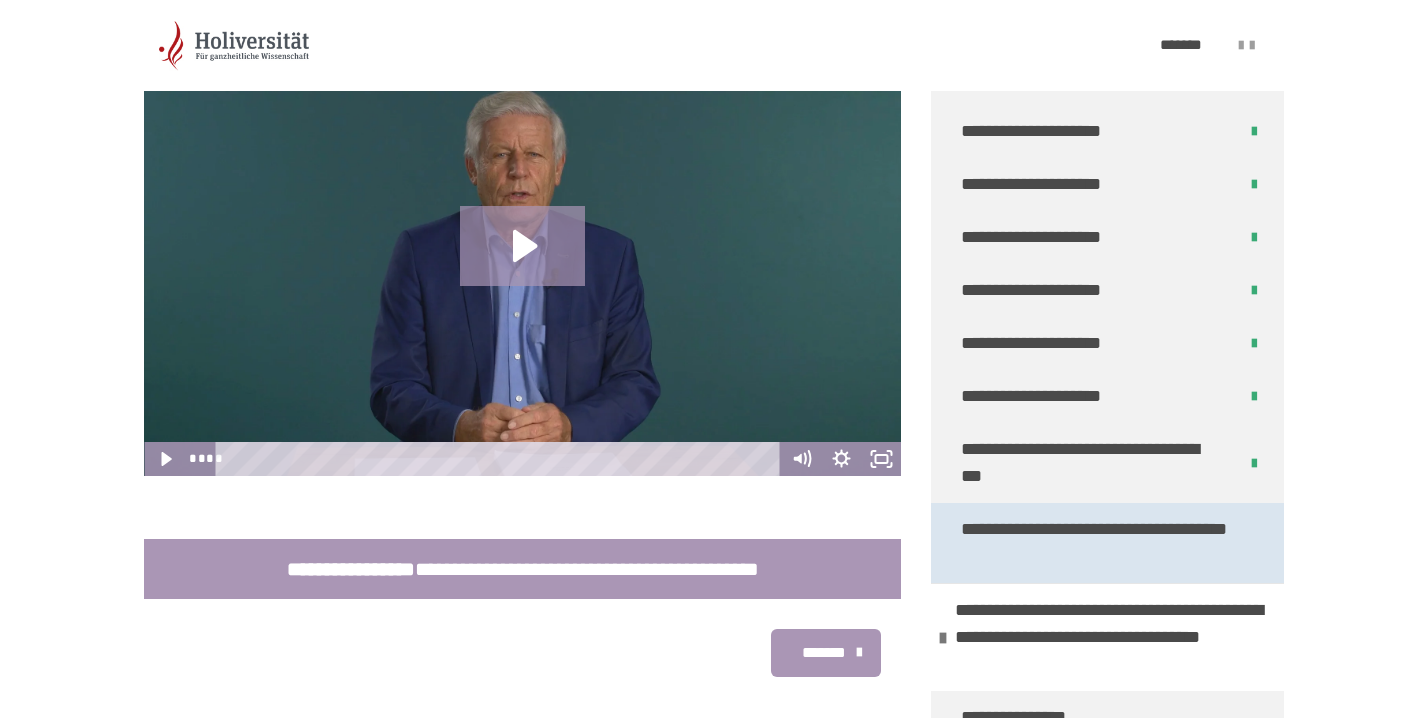 click on "**********" at bounding box center (1099, 543) 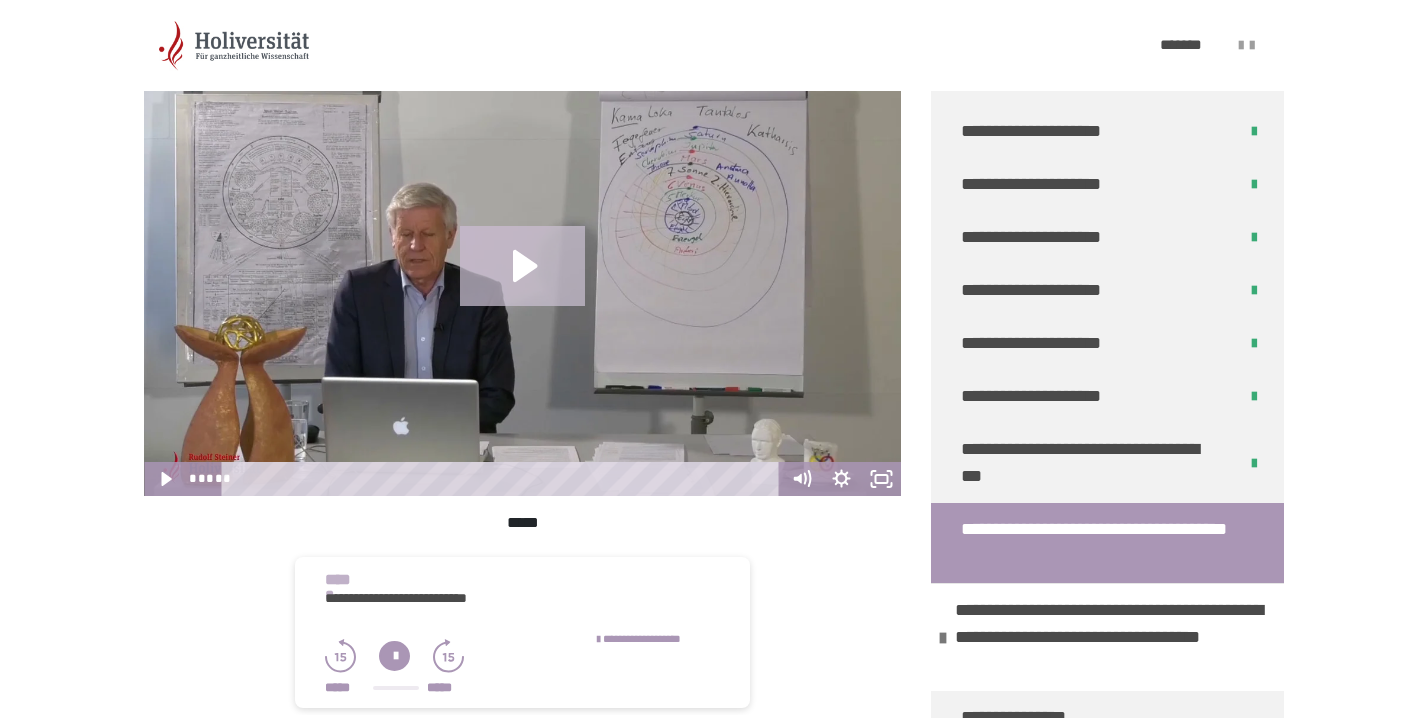 click 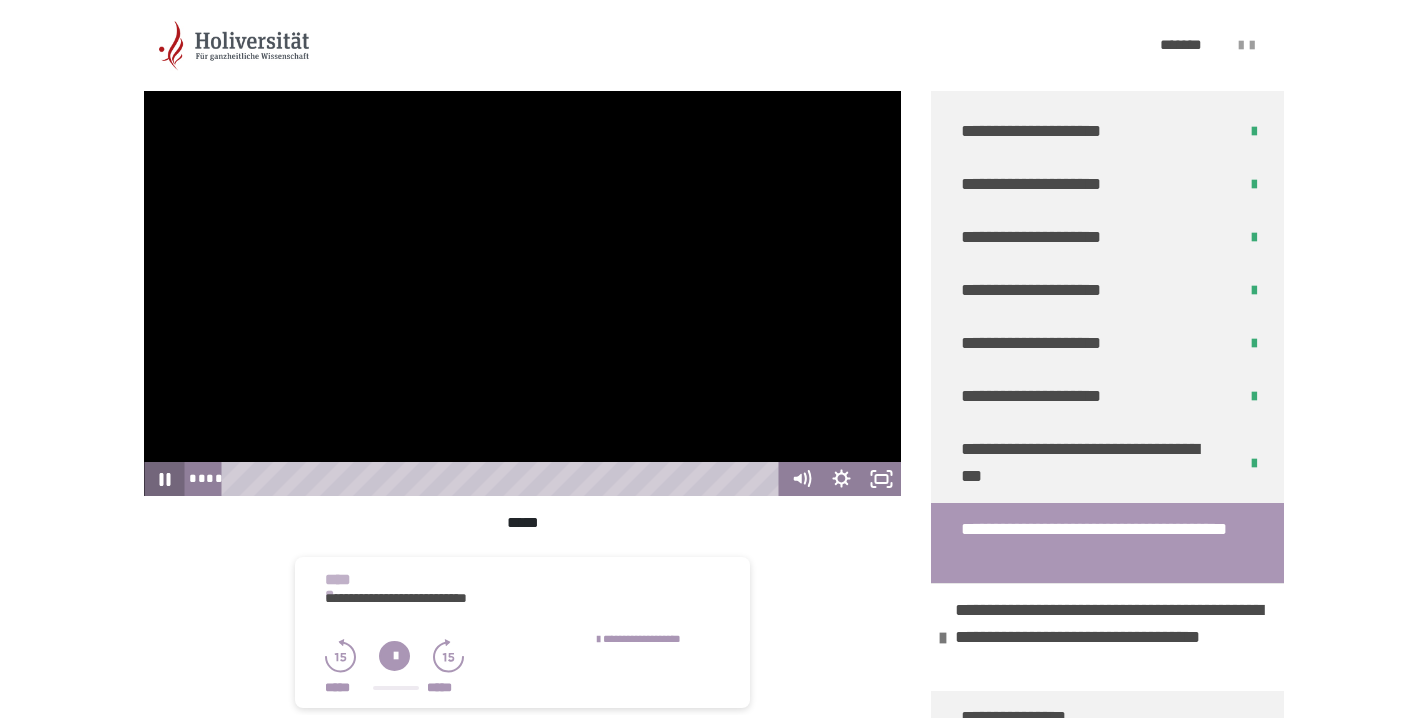 click 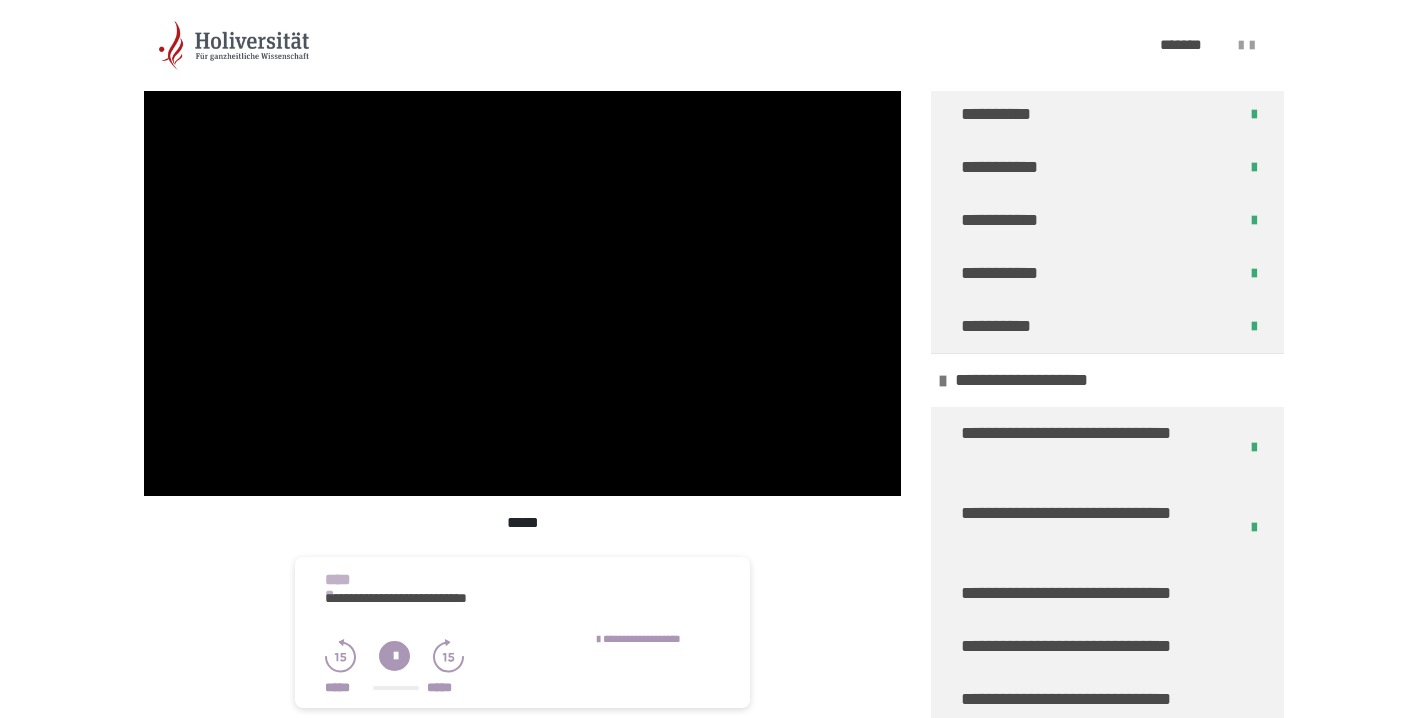 scroll, scrollTop: 5561, scrollLeft: 0, axis: vertical 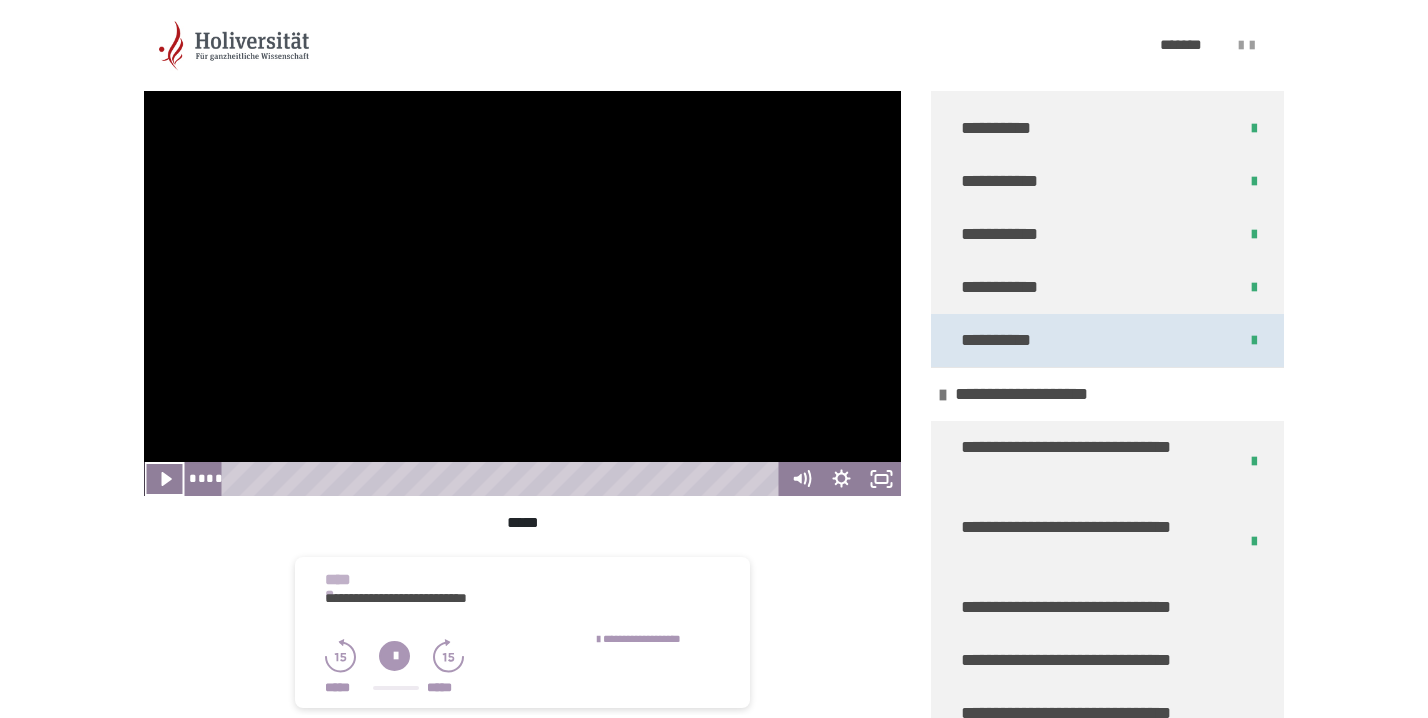 click on "**********" at bounding box center (1000, 340) 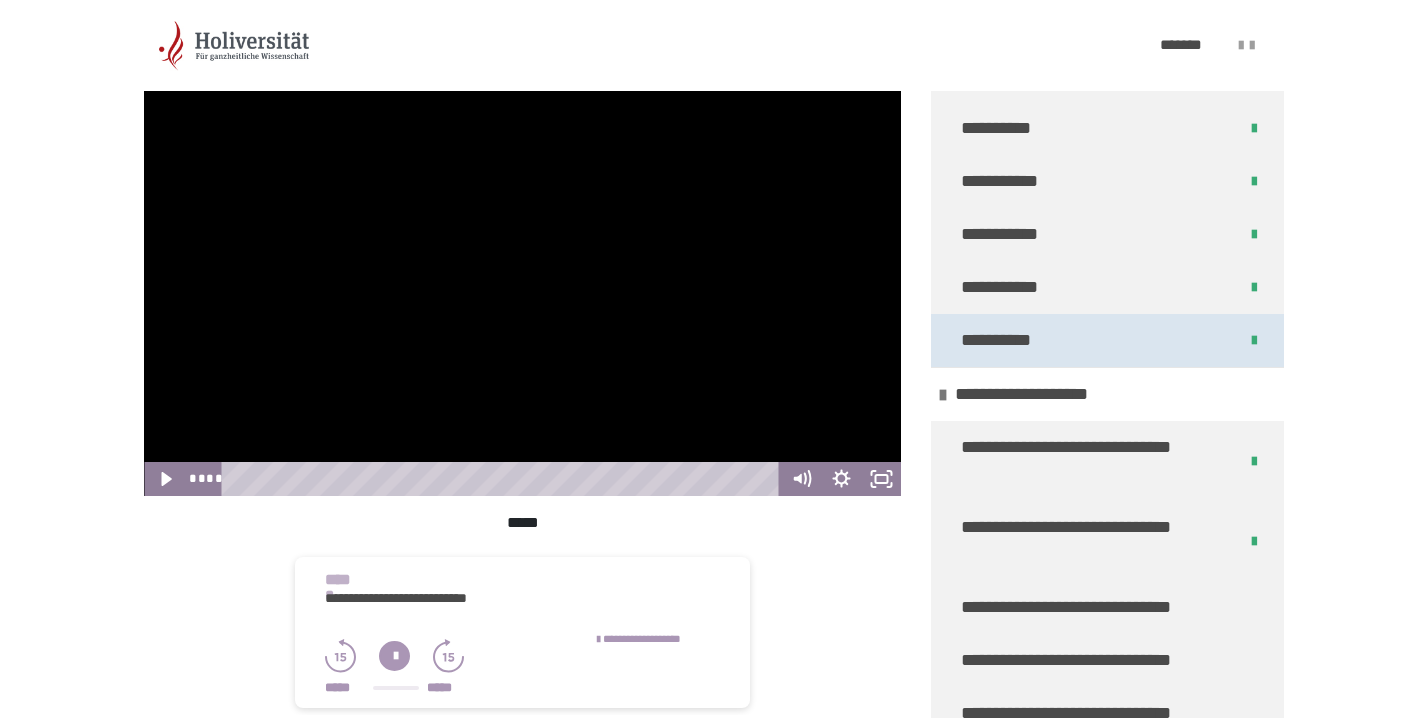 click on "**********" at bounding box center (1000, 340) 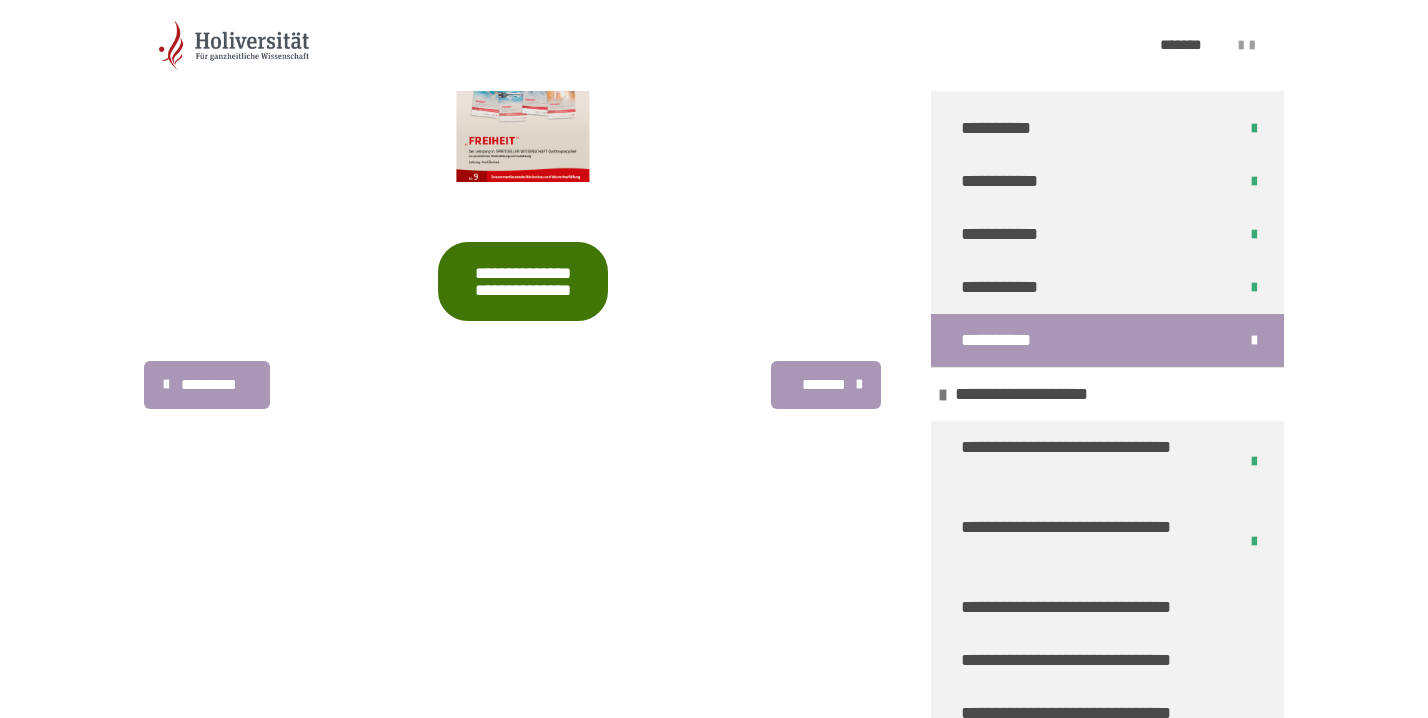 click at bounding box center (522, 101) 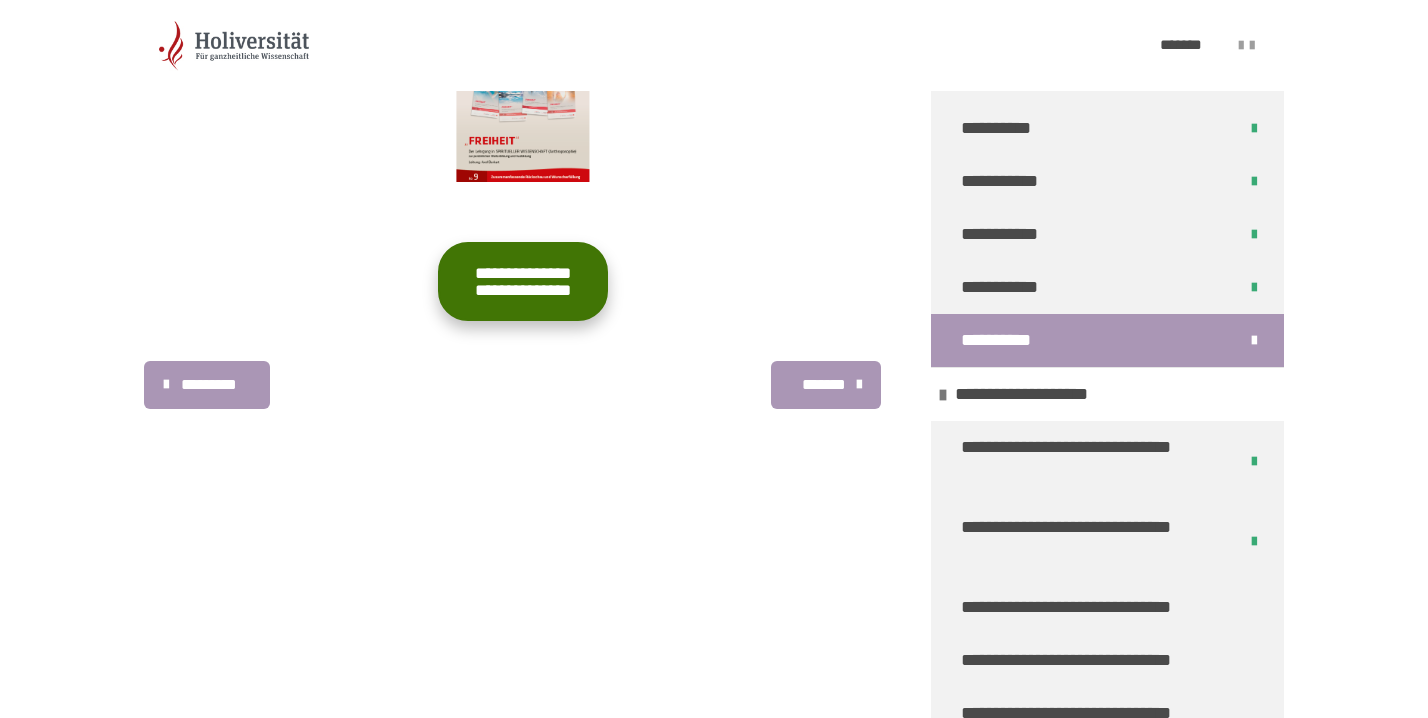 click on "**********" at bounding box center [523, 281] 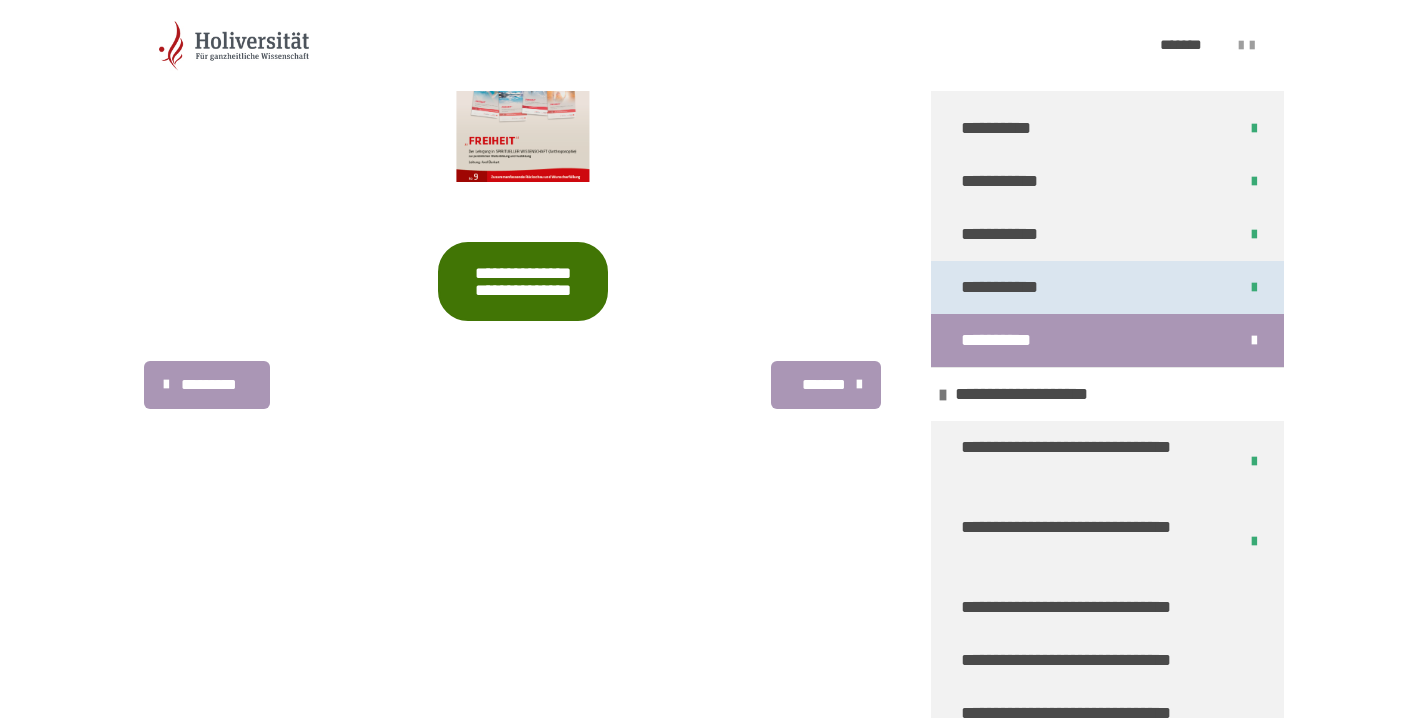 click on "**********" at bounding box center (1005, 287) 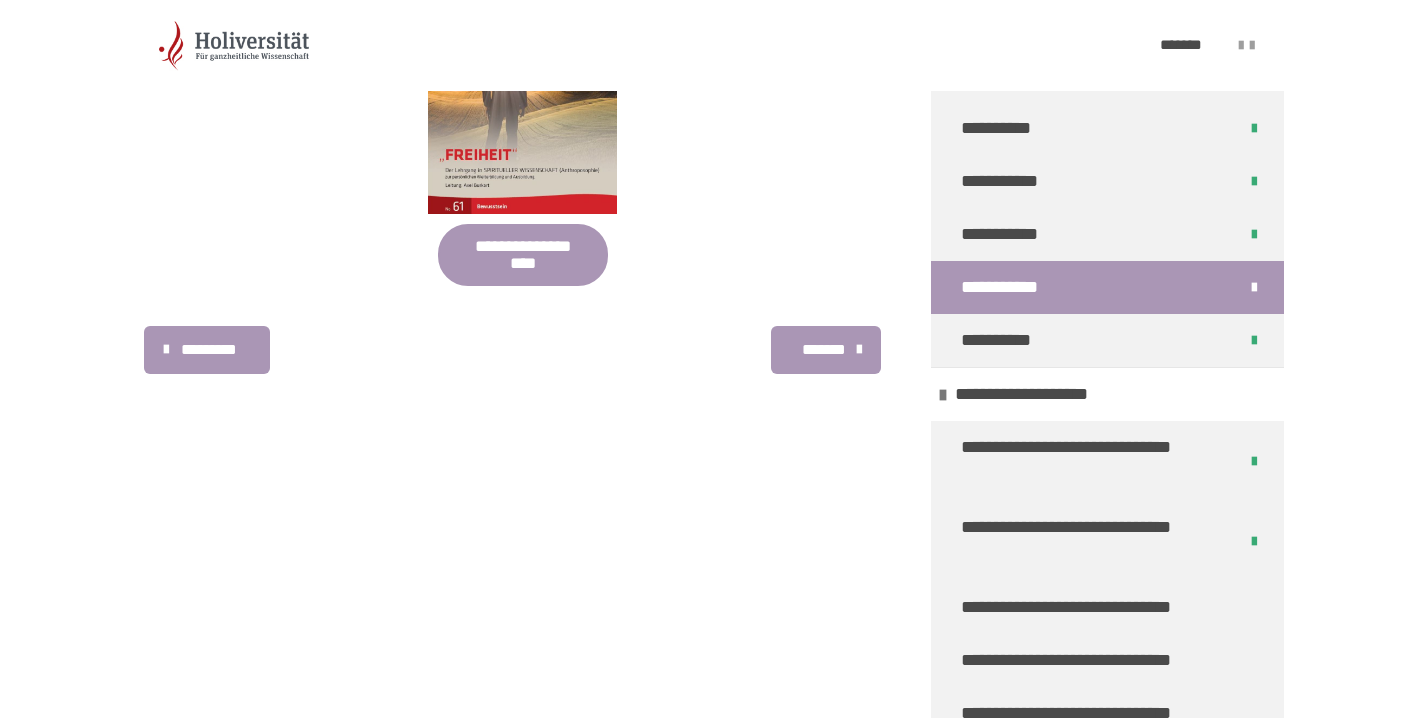 scroll, scrollTop: 390, scrollLeft: 0, axis: vertical 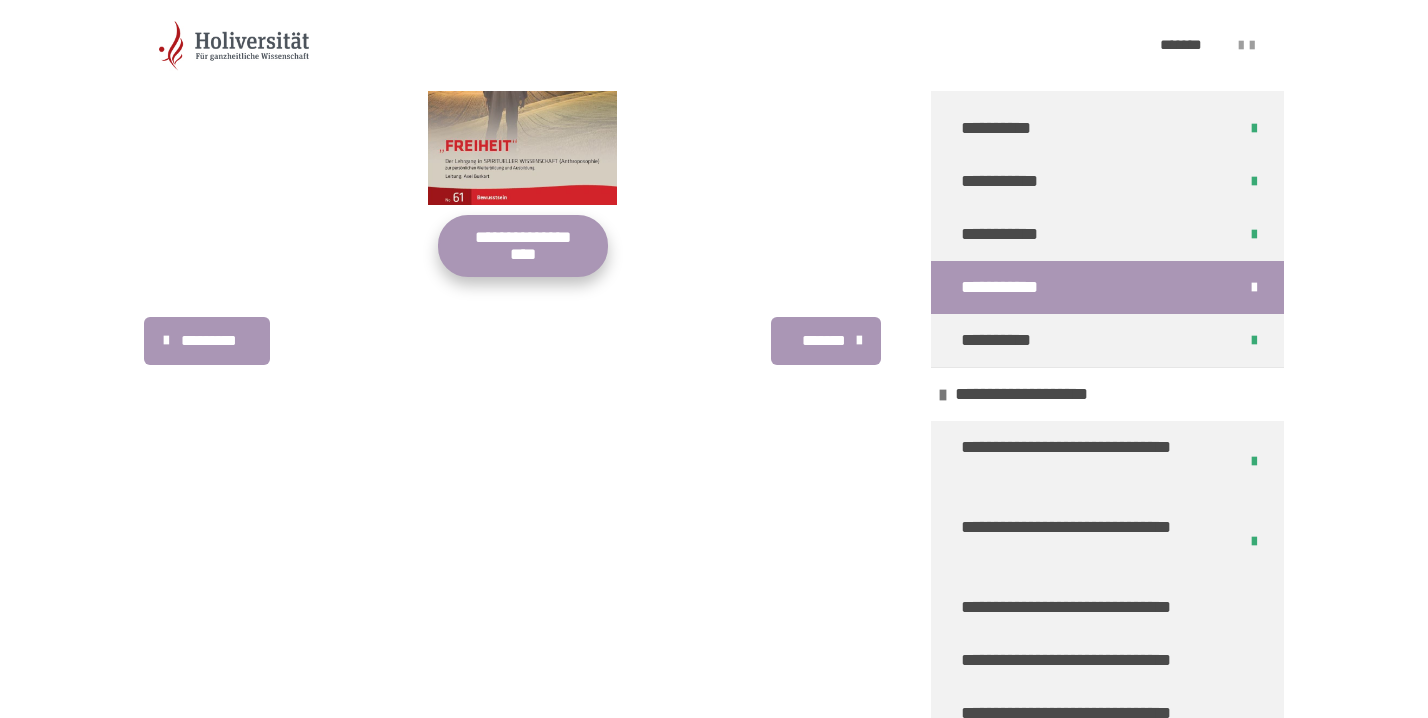 click on "**********" at bounding box center (523, 246) 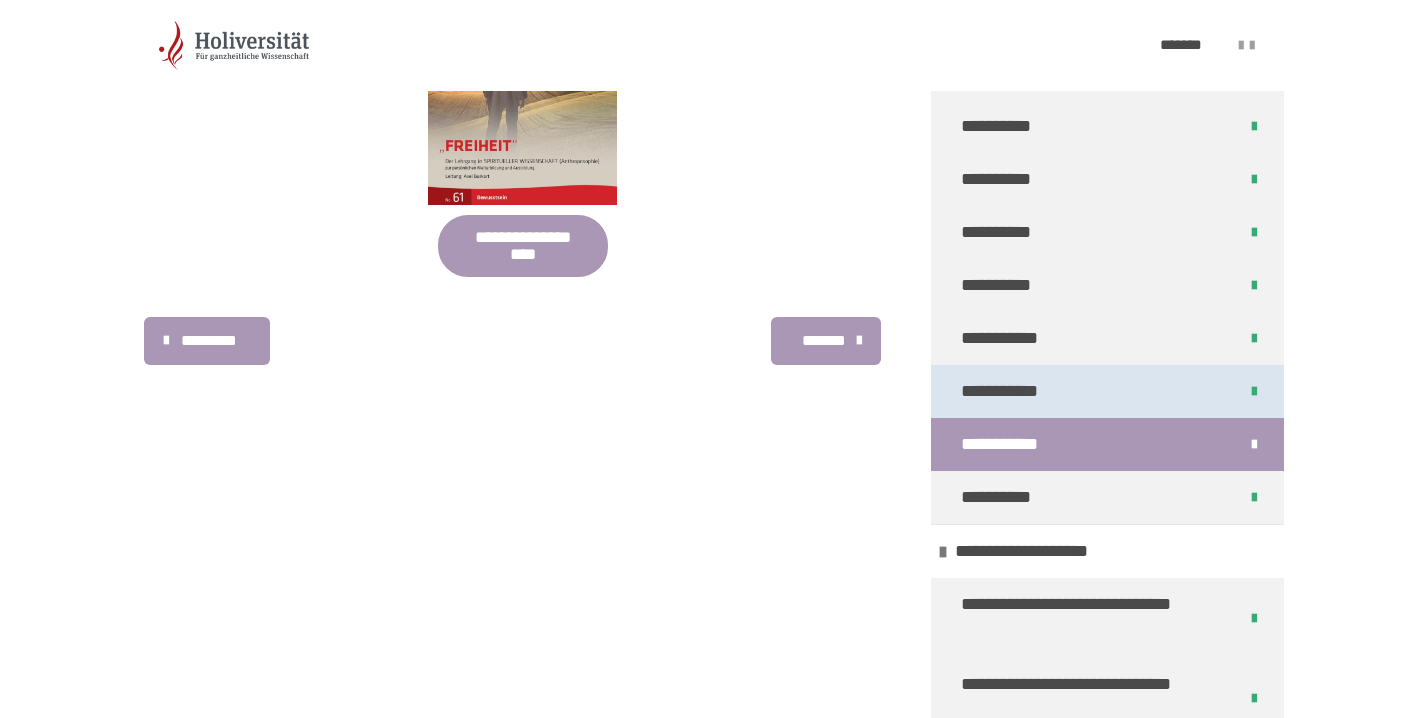 scroll, scrollTop: 5408, scrollLeft: 0, axis: vertical 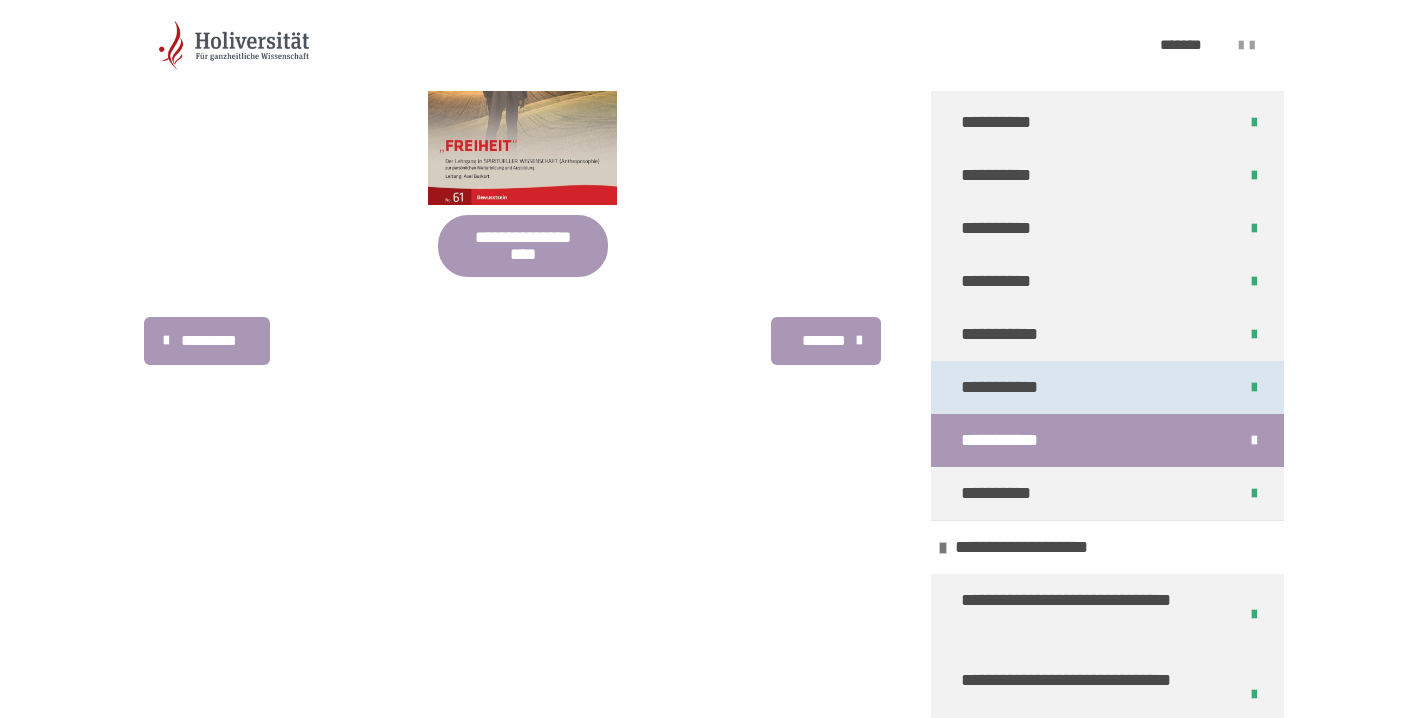 click on "**********" at bounding box center [1005, 387] 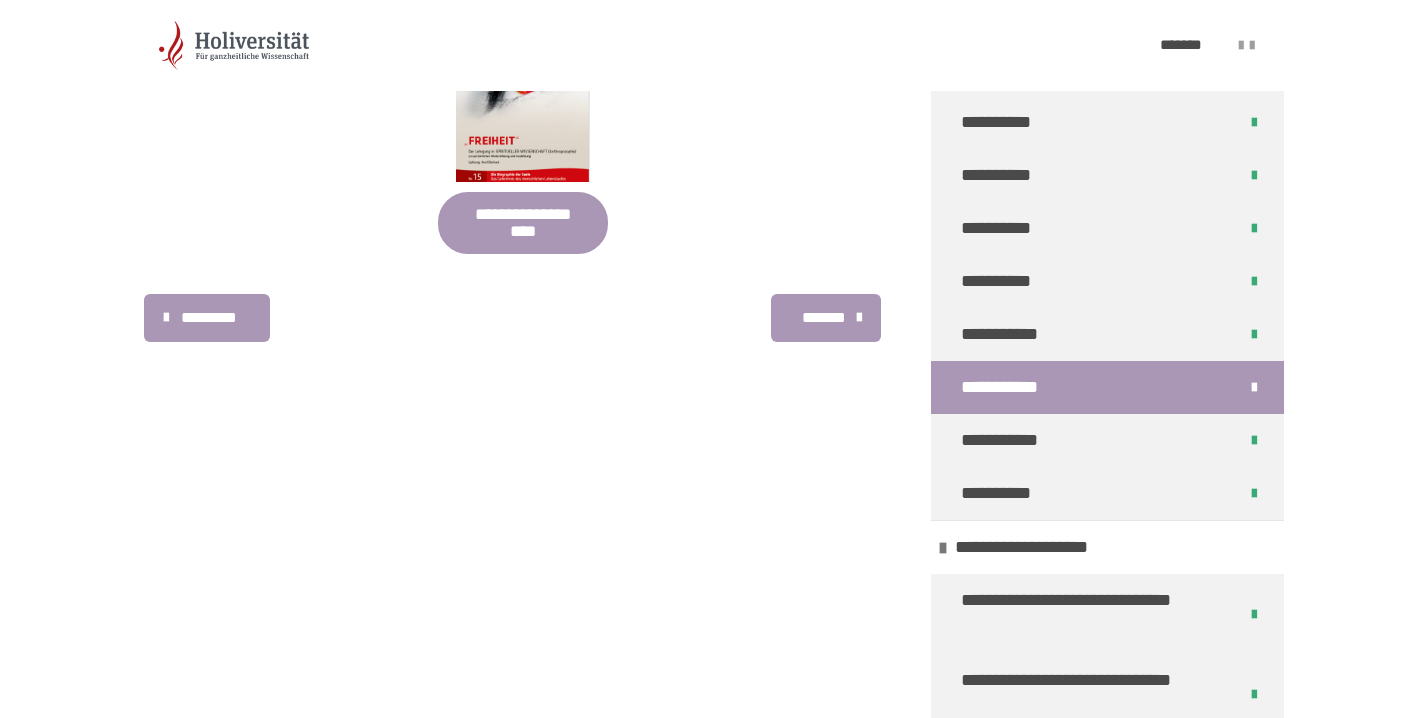 click on "********* ******** *******" at bounding box center (522, 318) 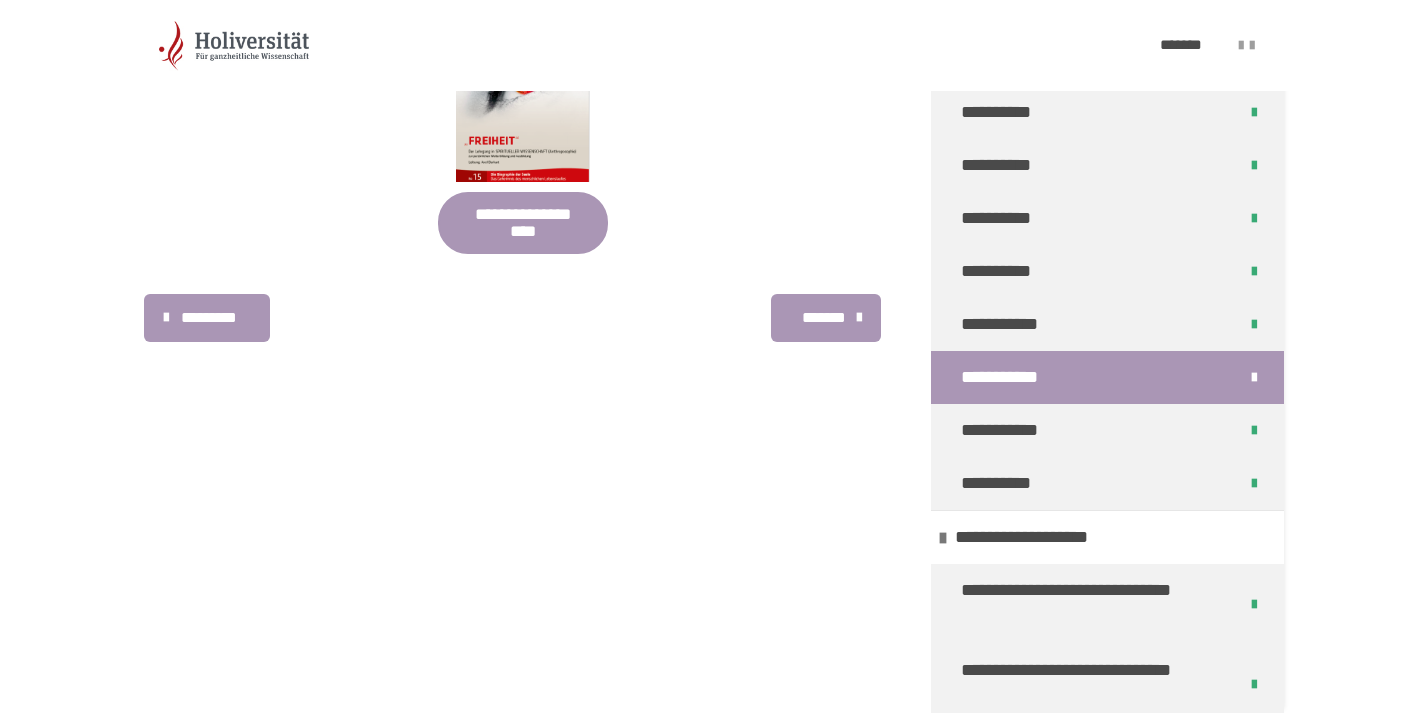 scroll, scrollTop: 235, scrollLeft: 0, axis: vertical 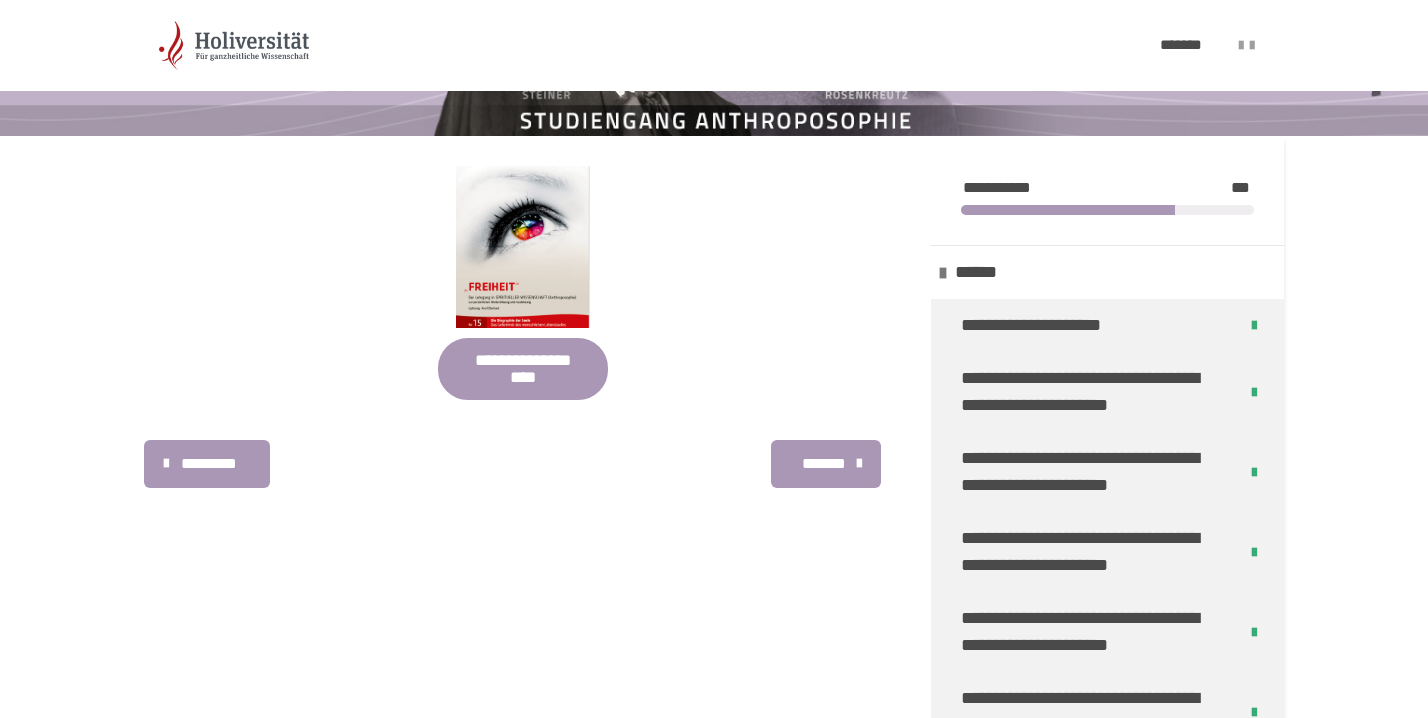 click on "**********" at bounding box center (523, 369) 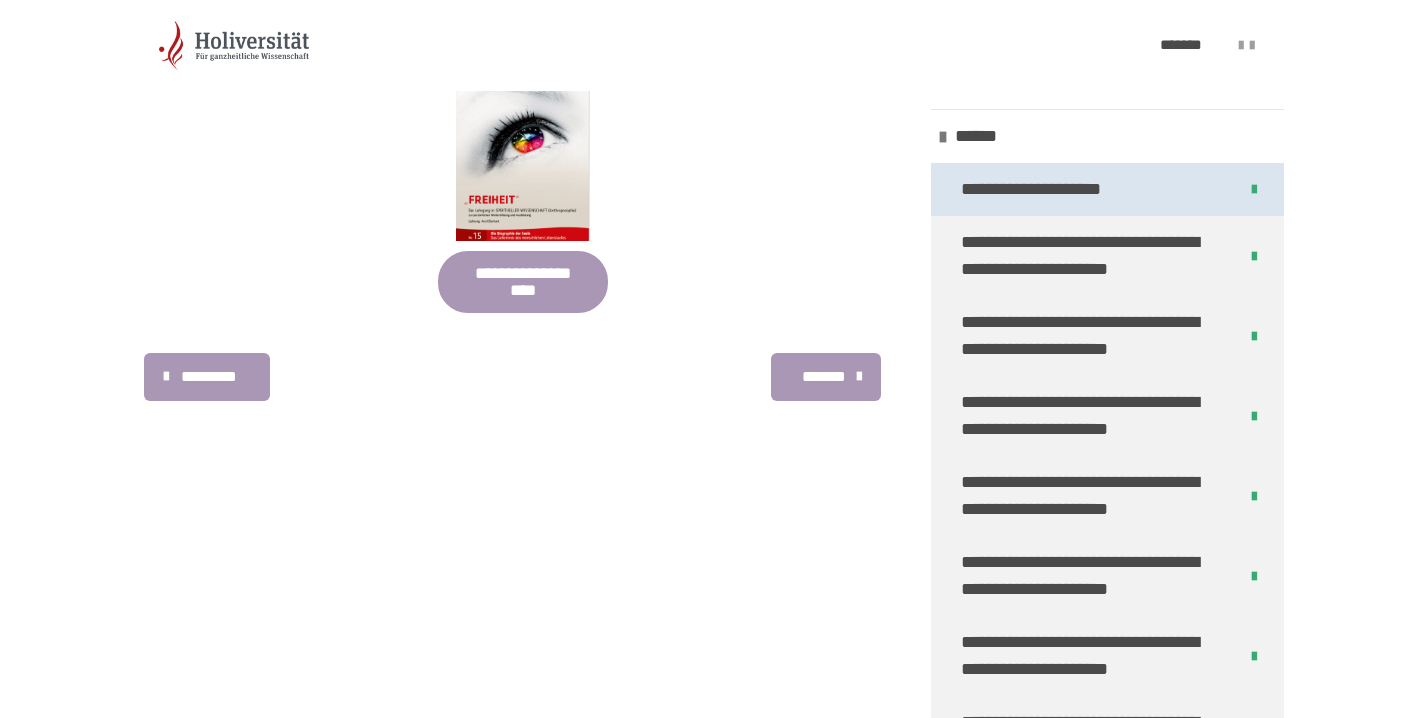 scroll, scrollTop: 401, scrollLeft: 0, axis: vertical 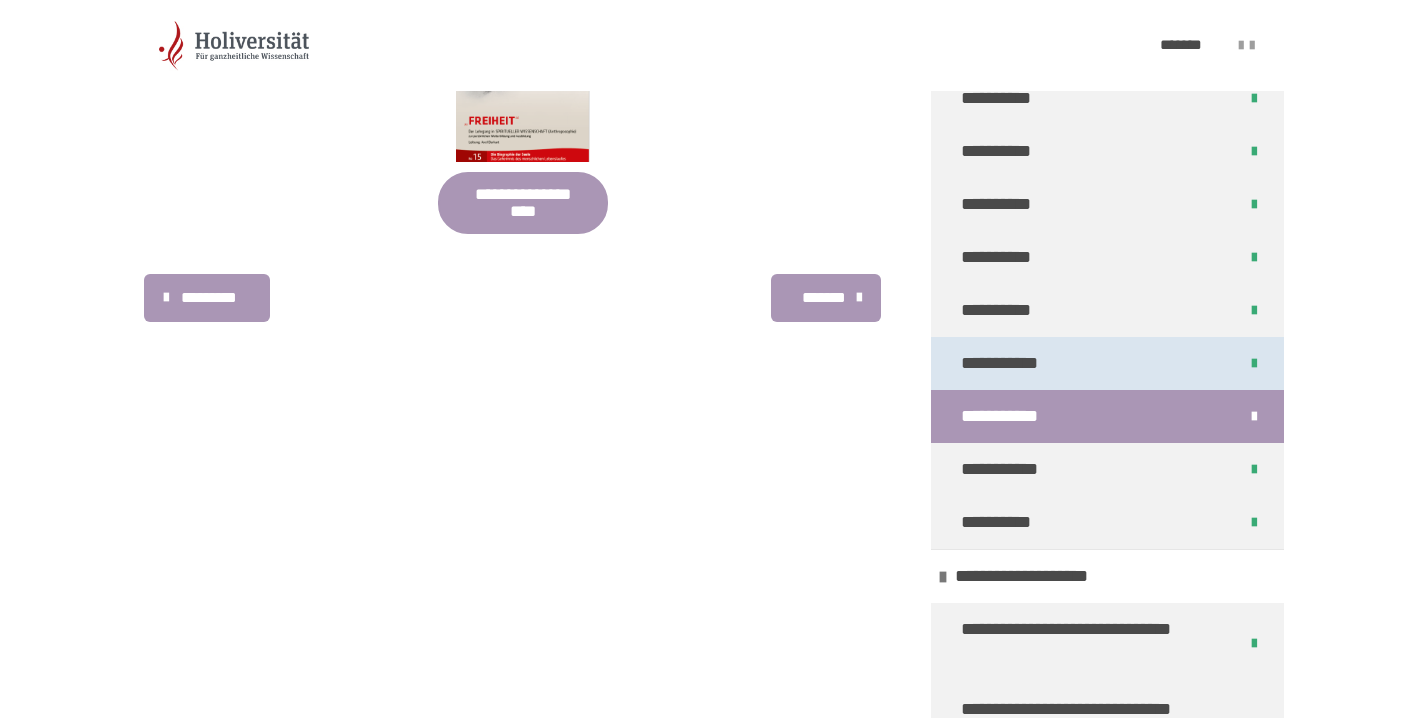 click on "**********" at bounding box center [1005, 363] 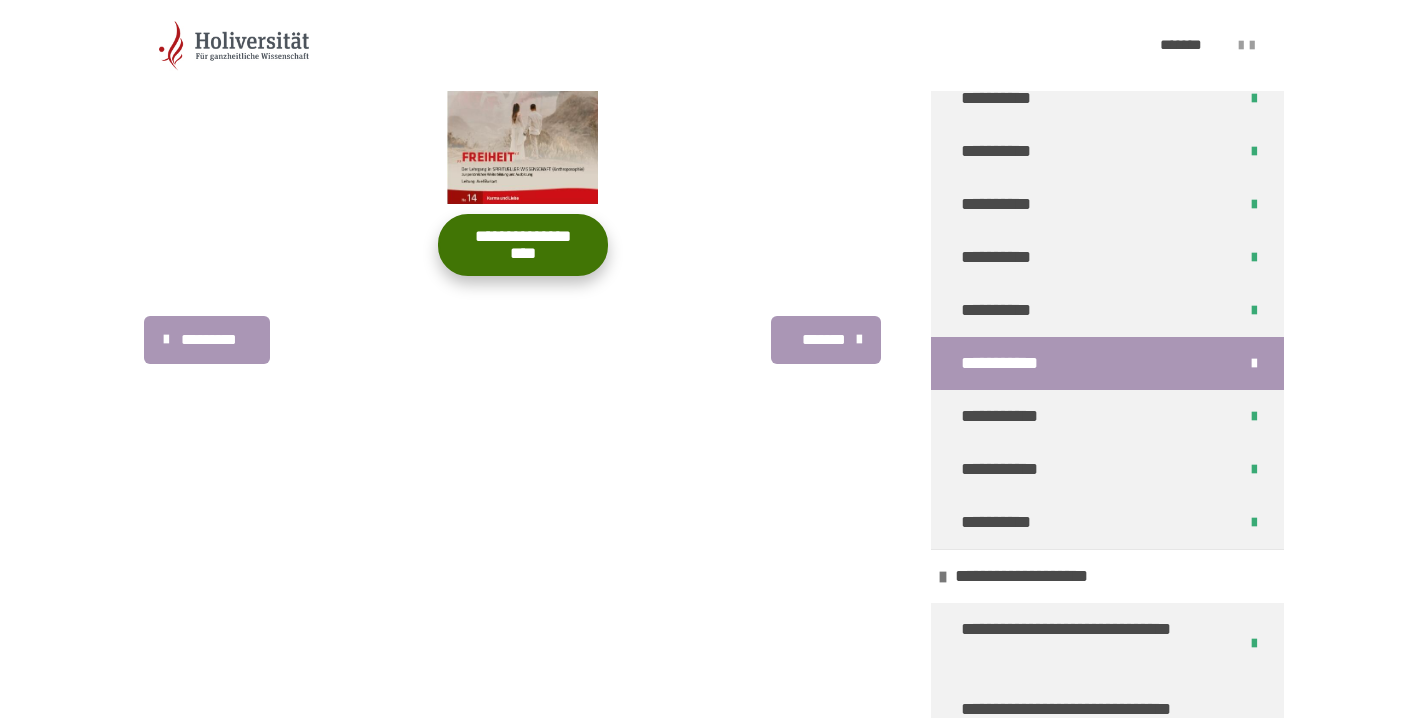 click on "**********" at bounding box center (523, 245) 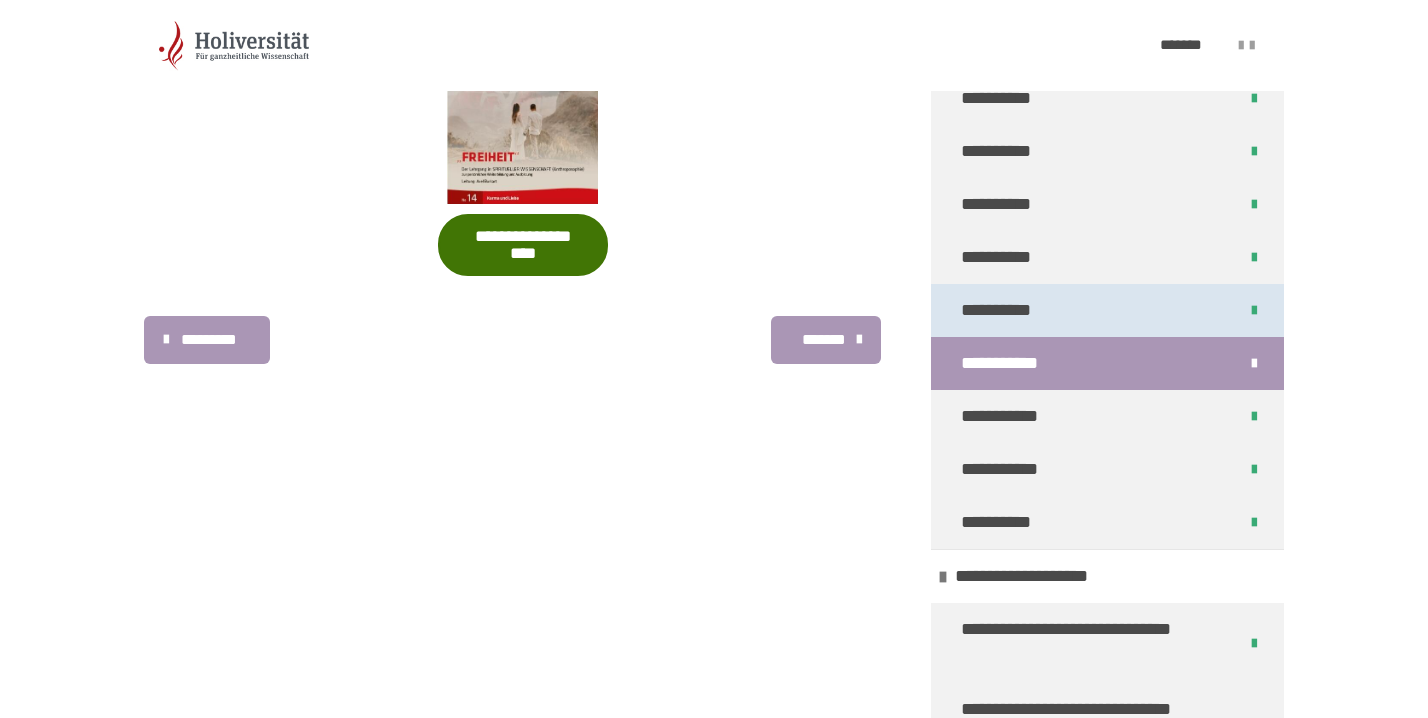 click on "**********" at bounding box center [1000, 310] 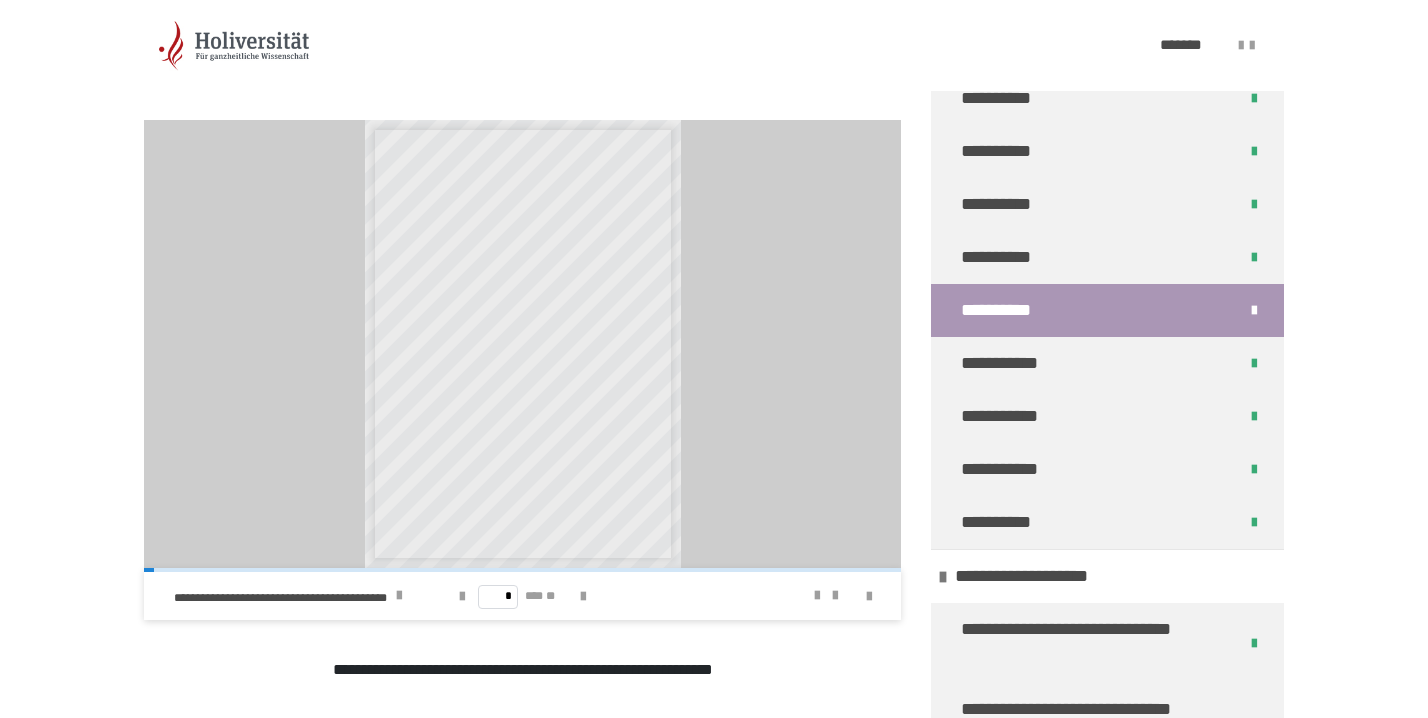 scroll, scrollTop: 490, scrollLeft: 0, axis: vertical 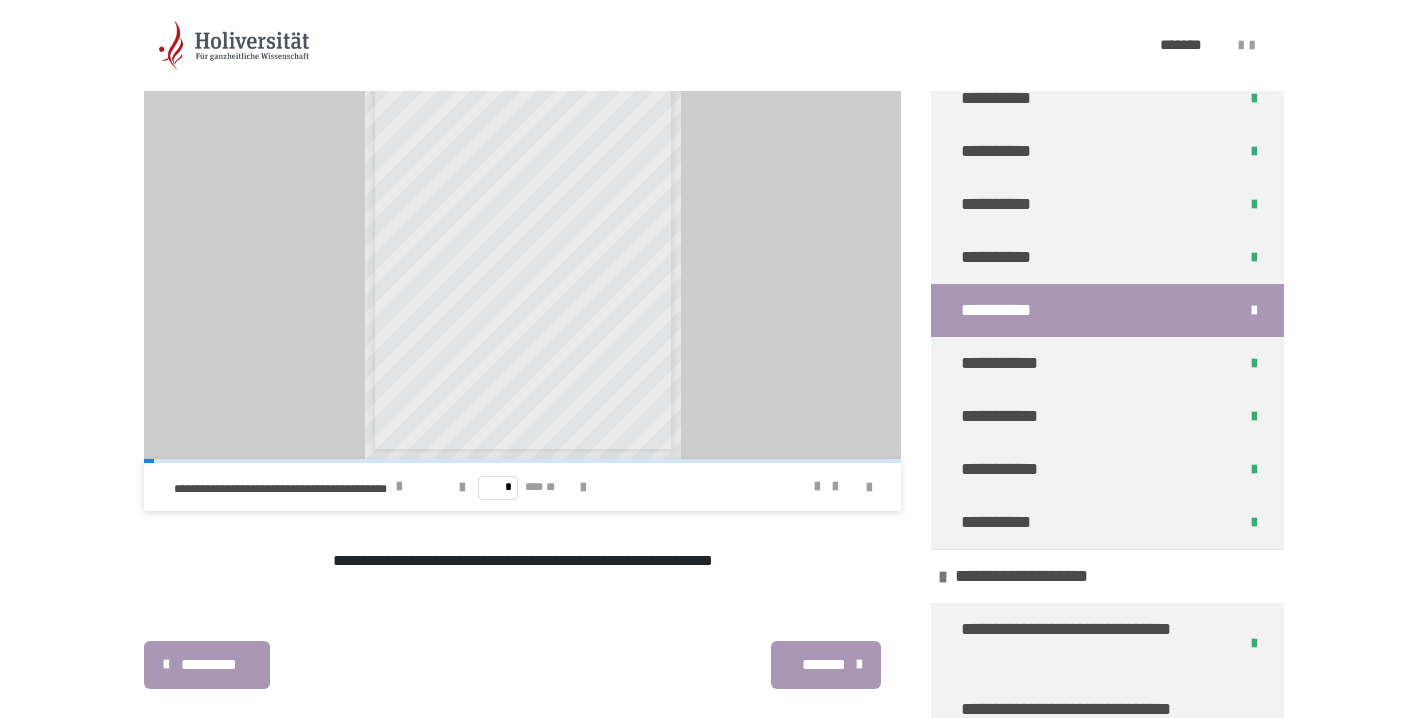click on "**********" at bounding box center [714, 160] 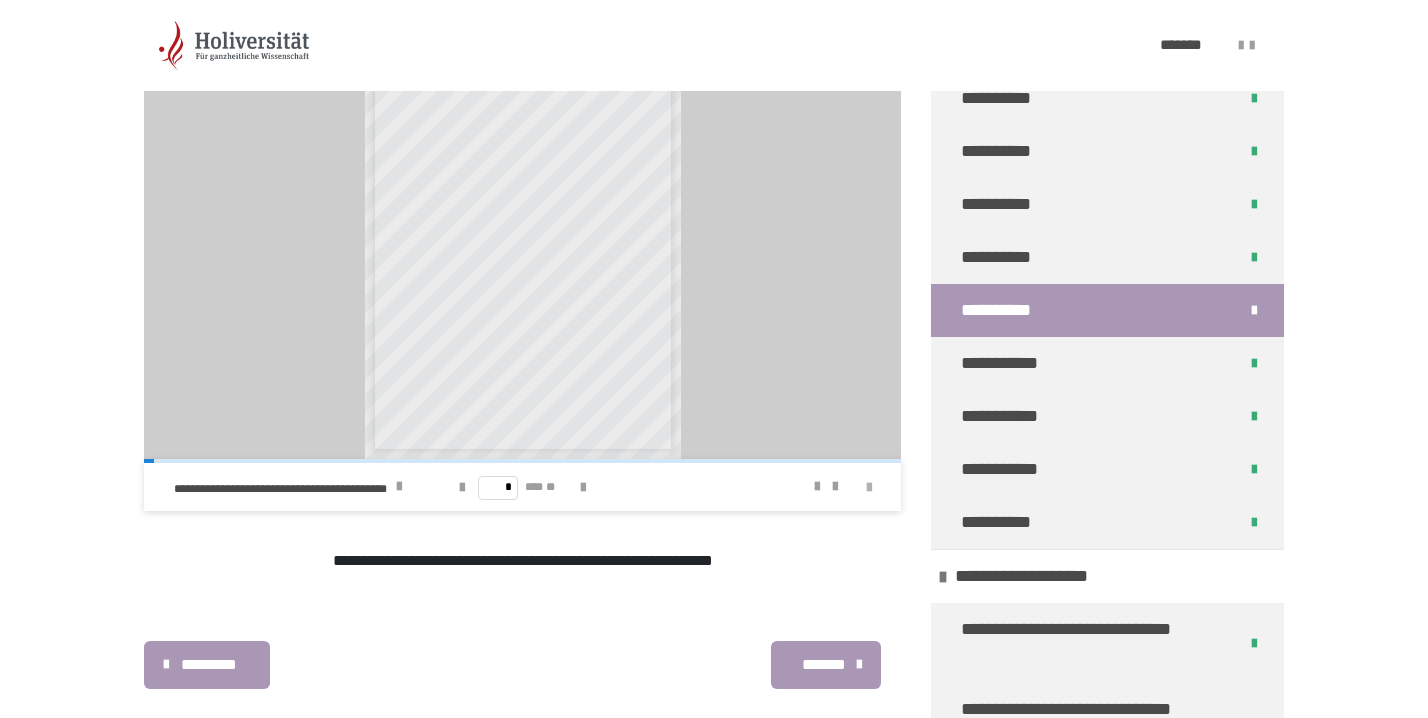 click at bounding box center [869, 488] 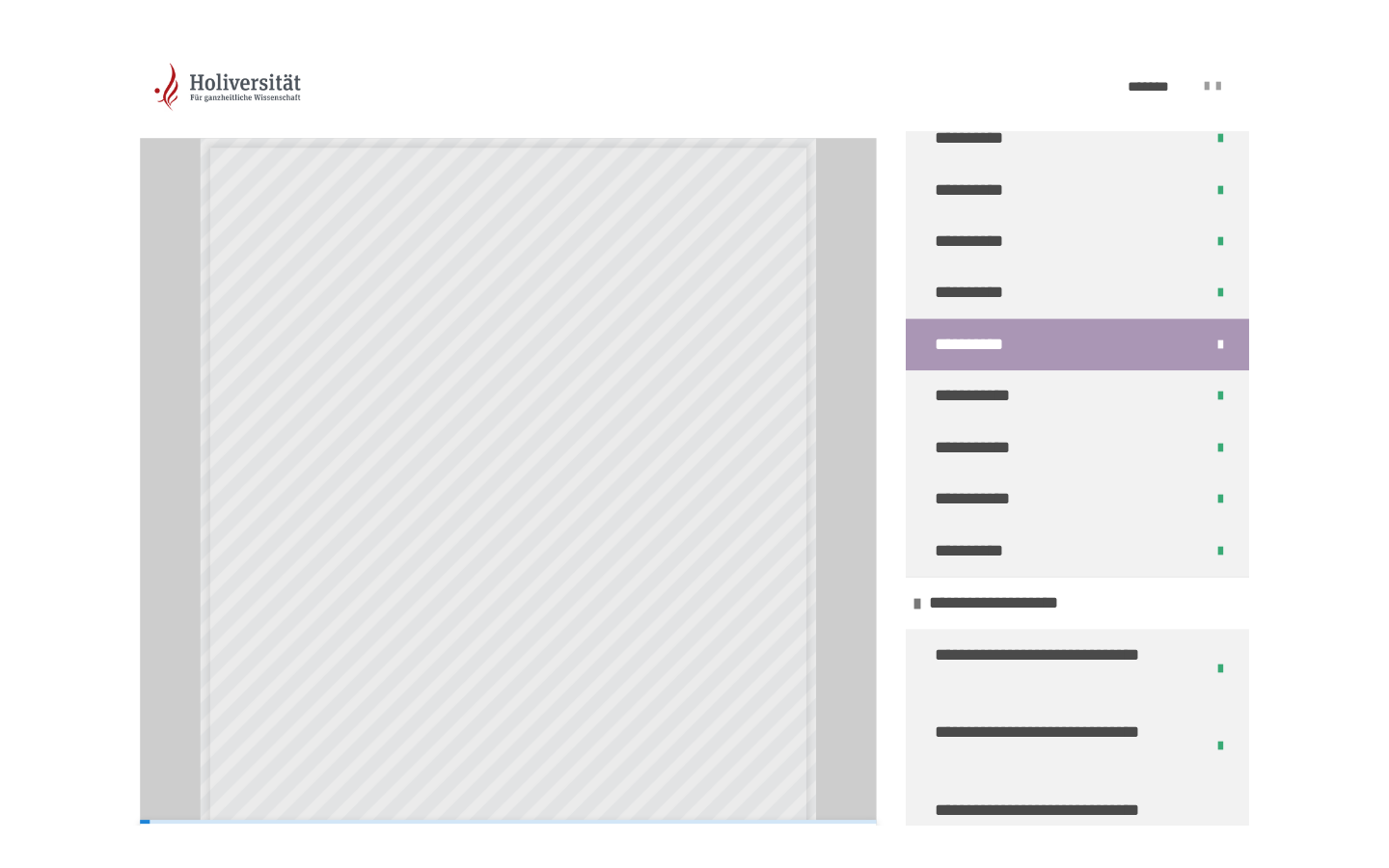 scroll, scrollTop: 387, scrollLeft: 0, axis: vertical 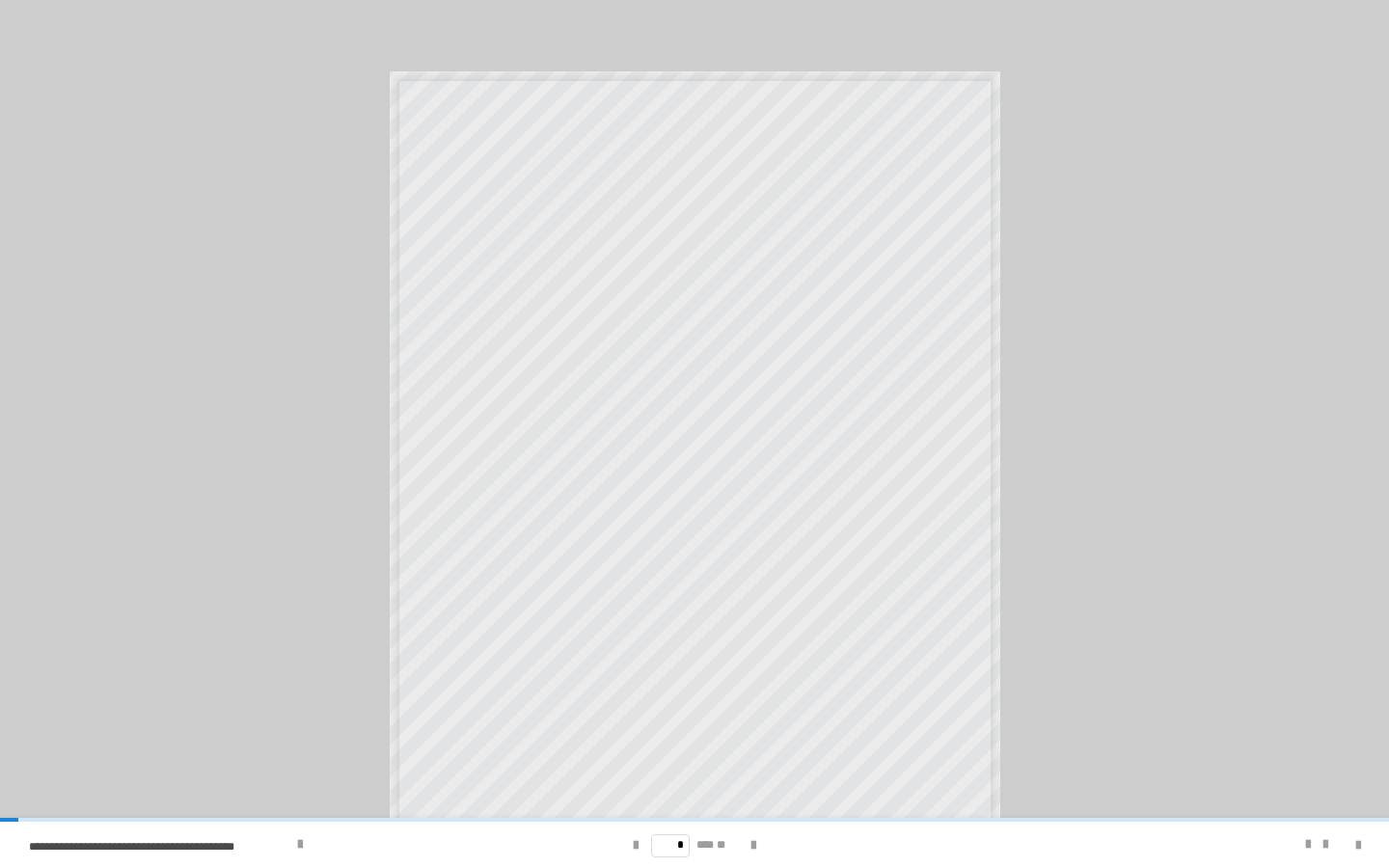 click on "* *** **" at bounding box center (694, 845) 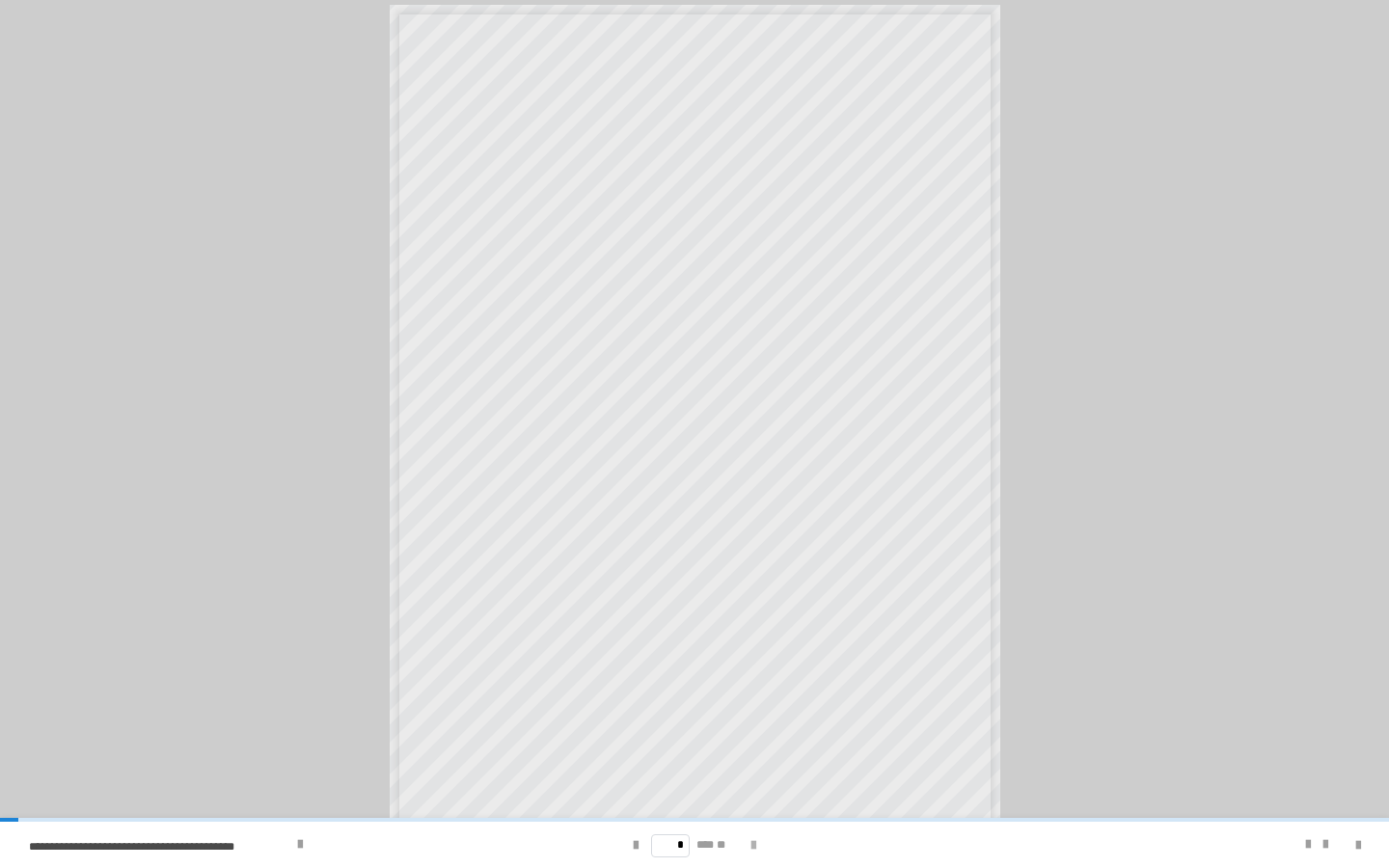 click at bounding box center (753, 846) 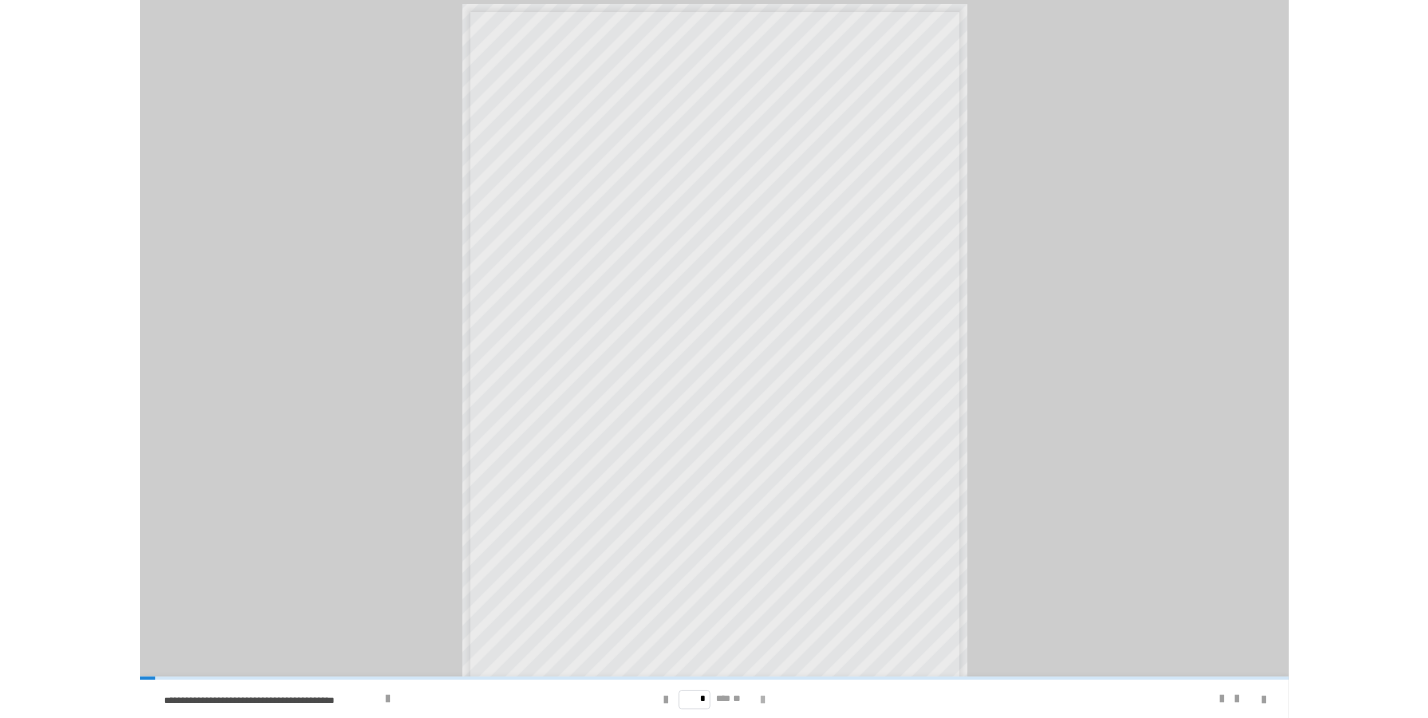 scroll, scrollTop: 0, scrollLeft: 0, axis: both 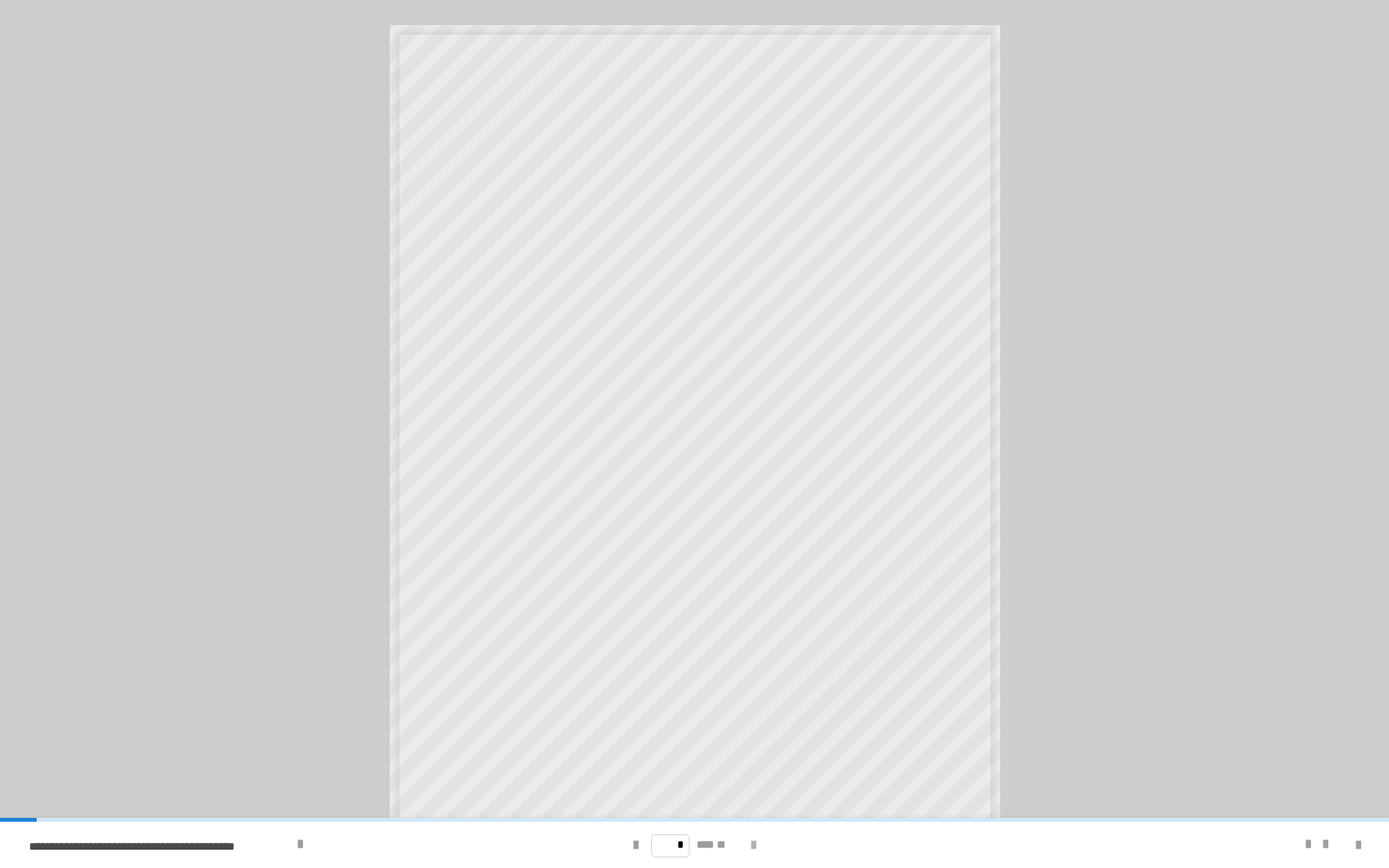 click at bounding box center [753, 846] 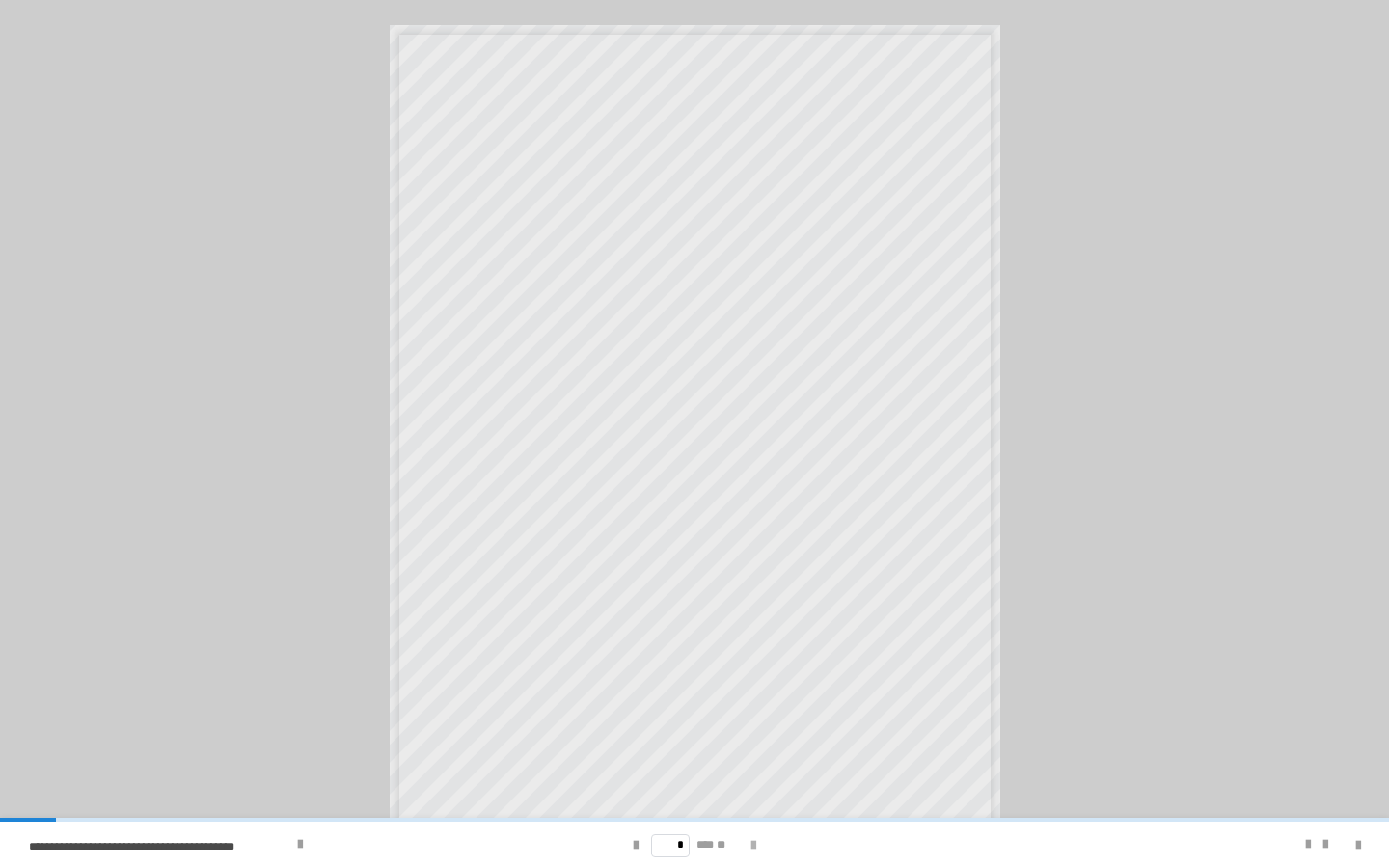 click at bounding box center (753, 846) 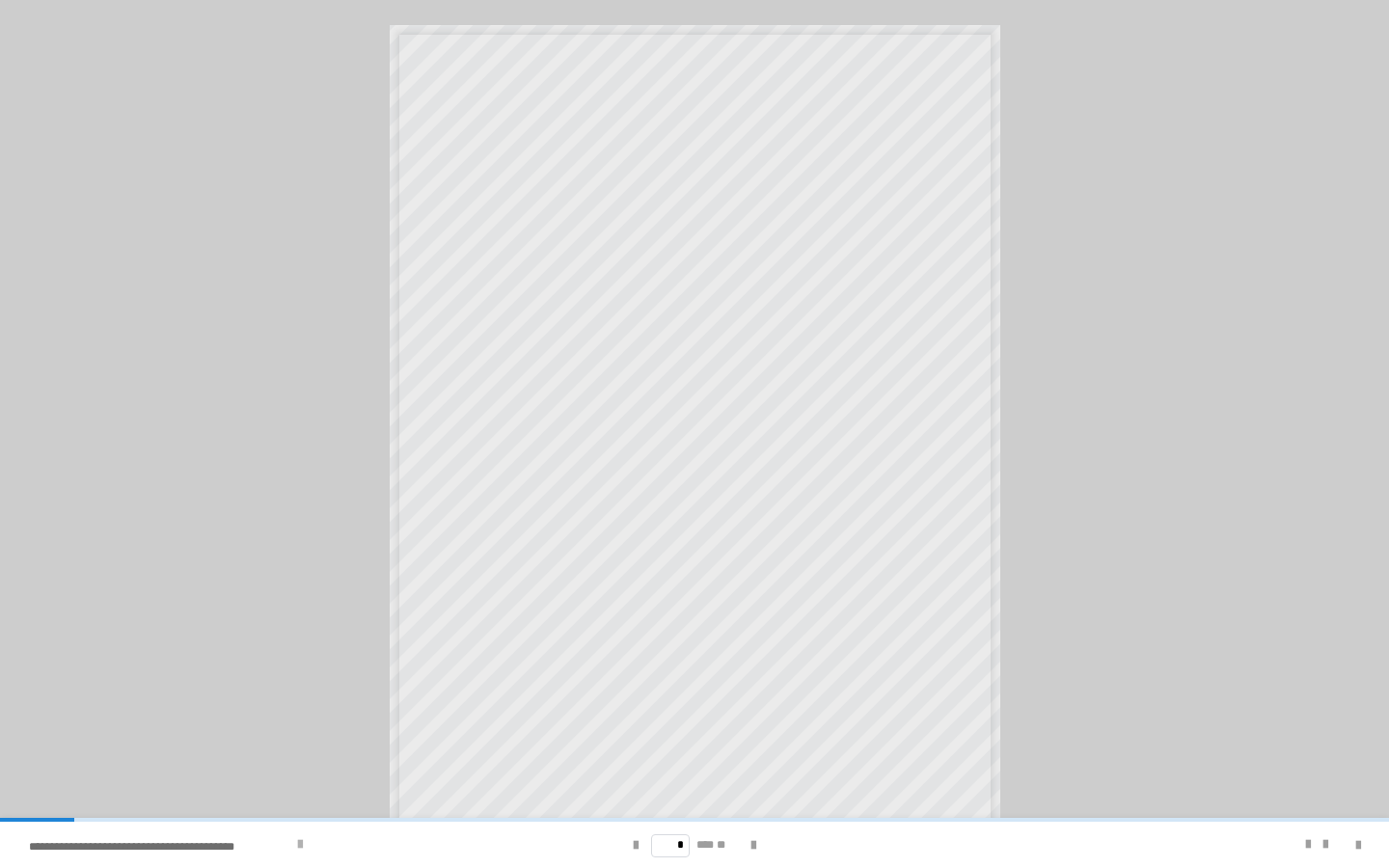 click at bounding box center (300, 845) 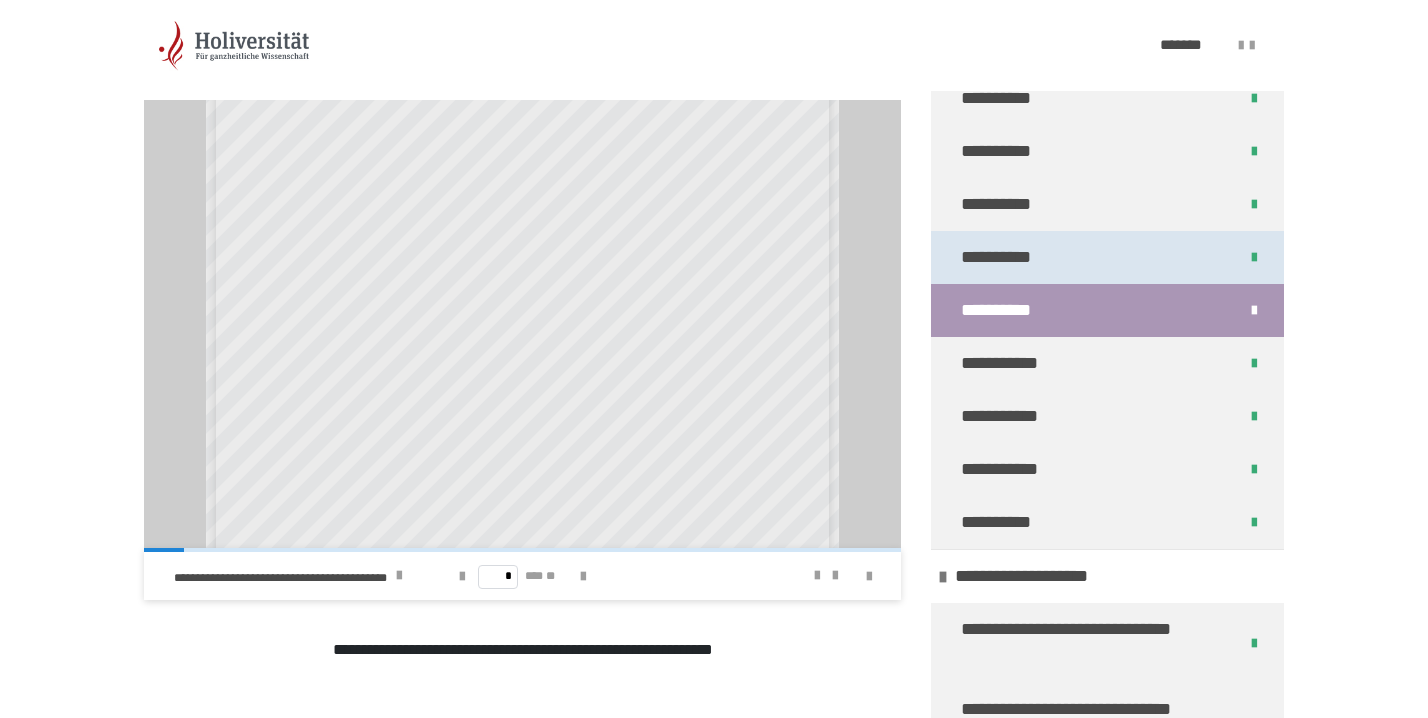 click on "**********" at bounding box center [1000, 257] 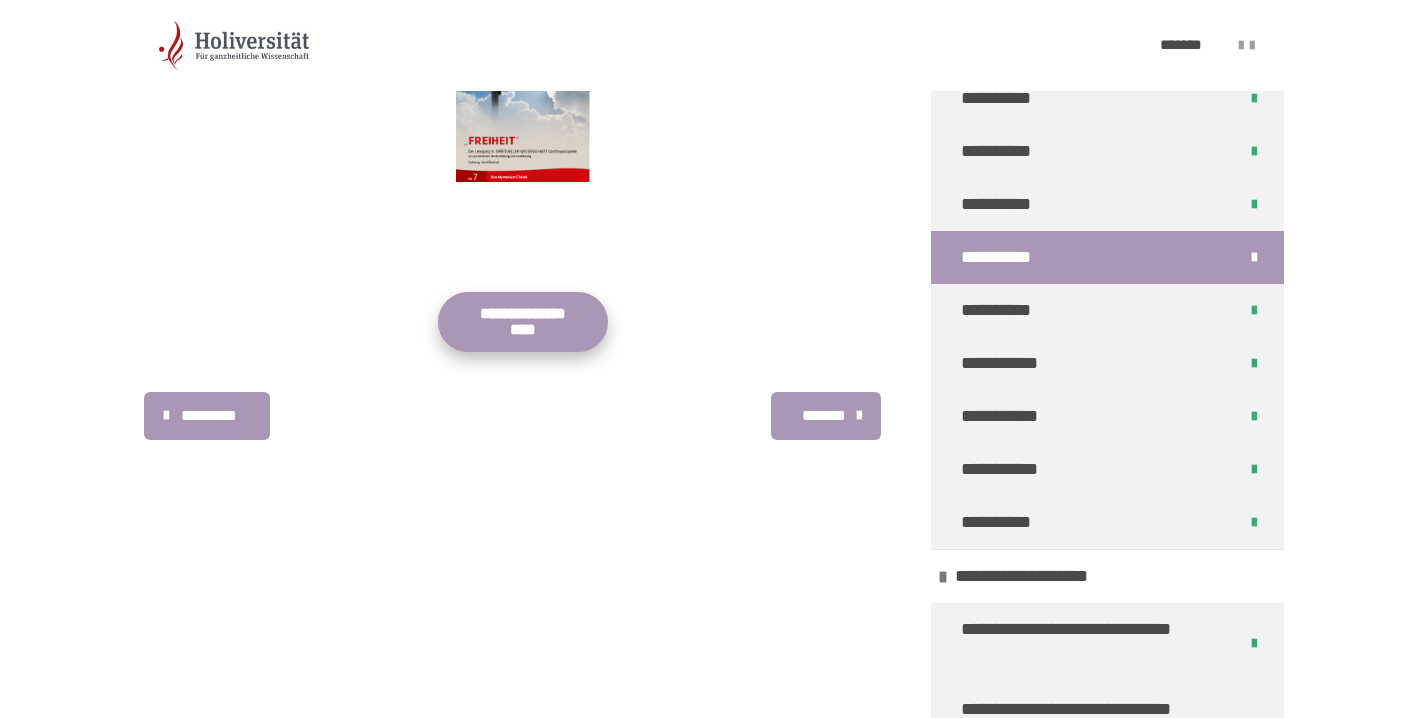 click on "**********" at bounding box center (523, 322) 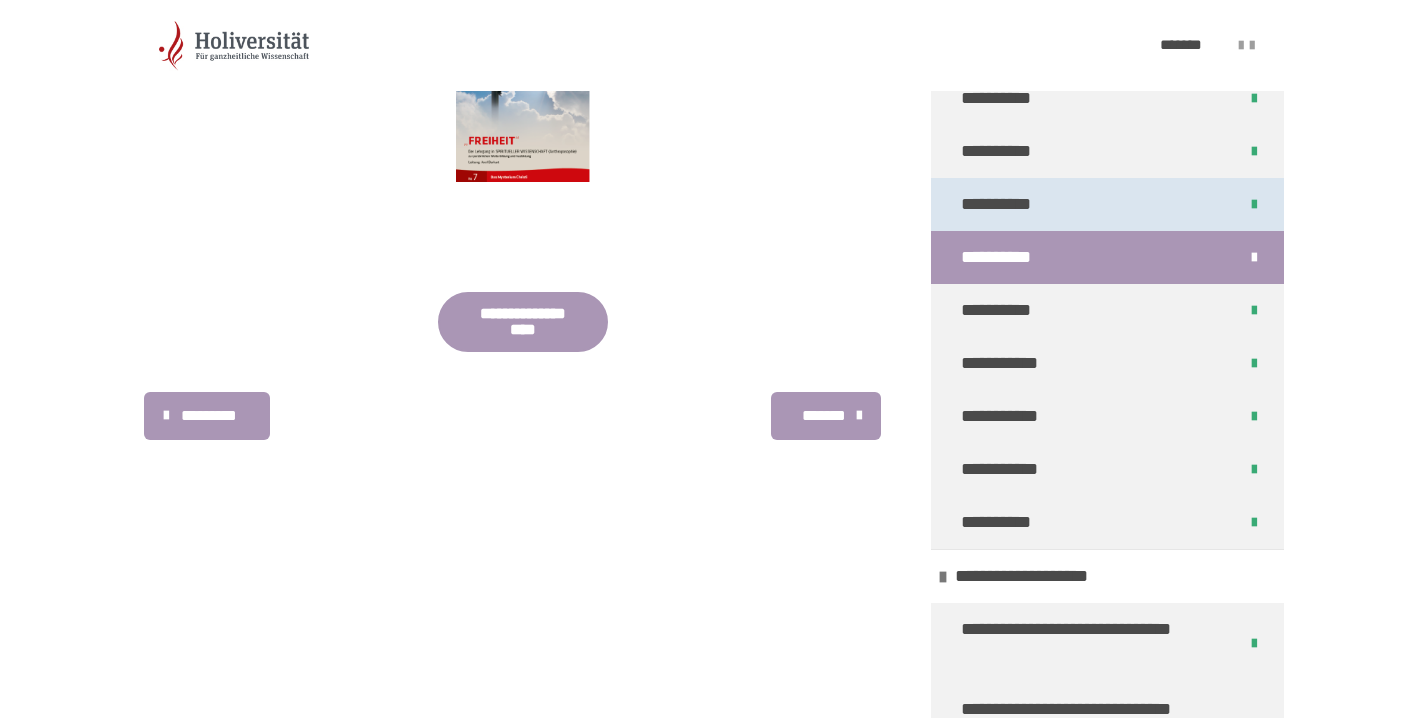 click on "**********" at bounding box center (1000, 204) 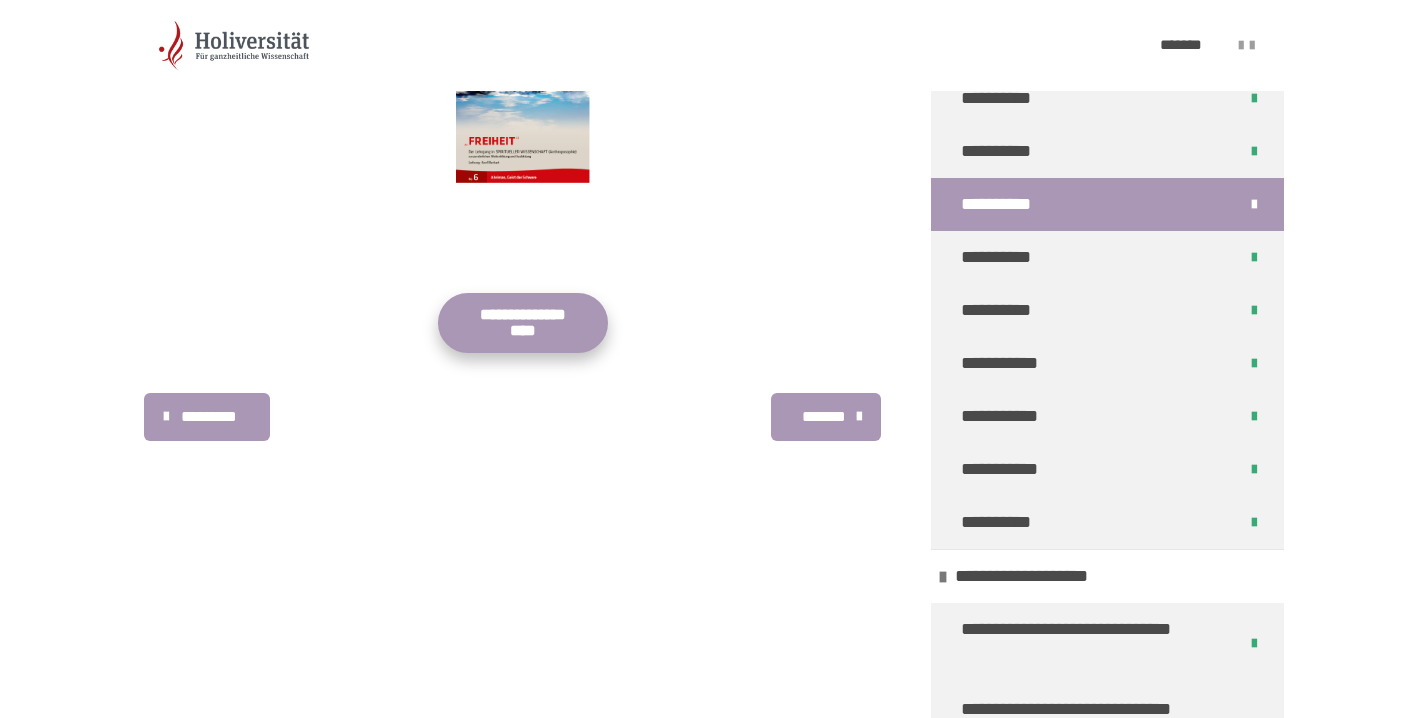 click on "**********" at bounding box center [523, 323] 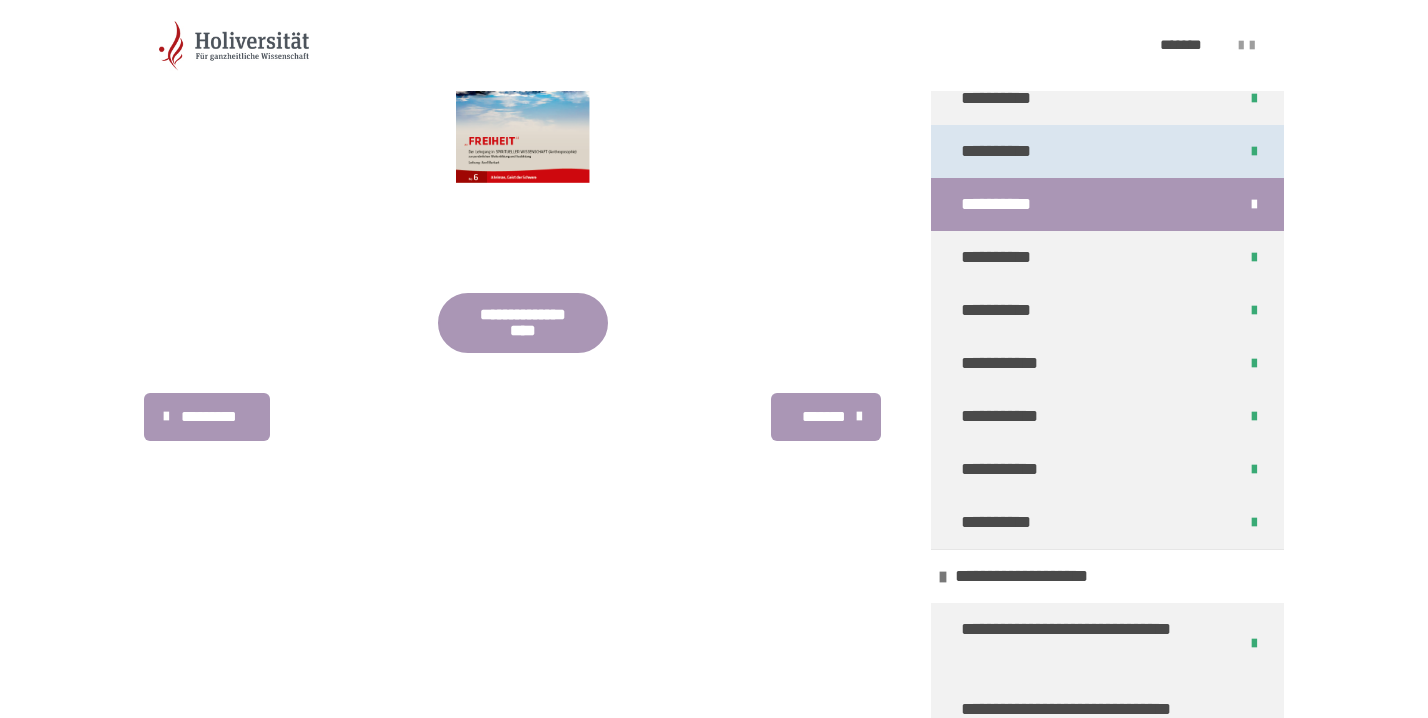 click on "**********" at bounding box center (1000, 151) 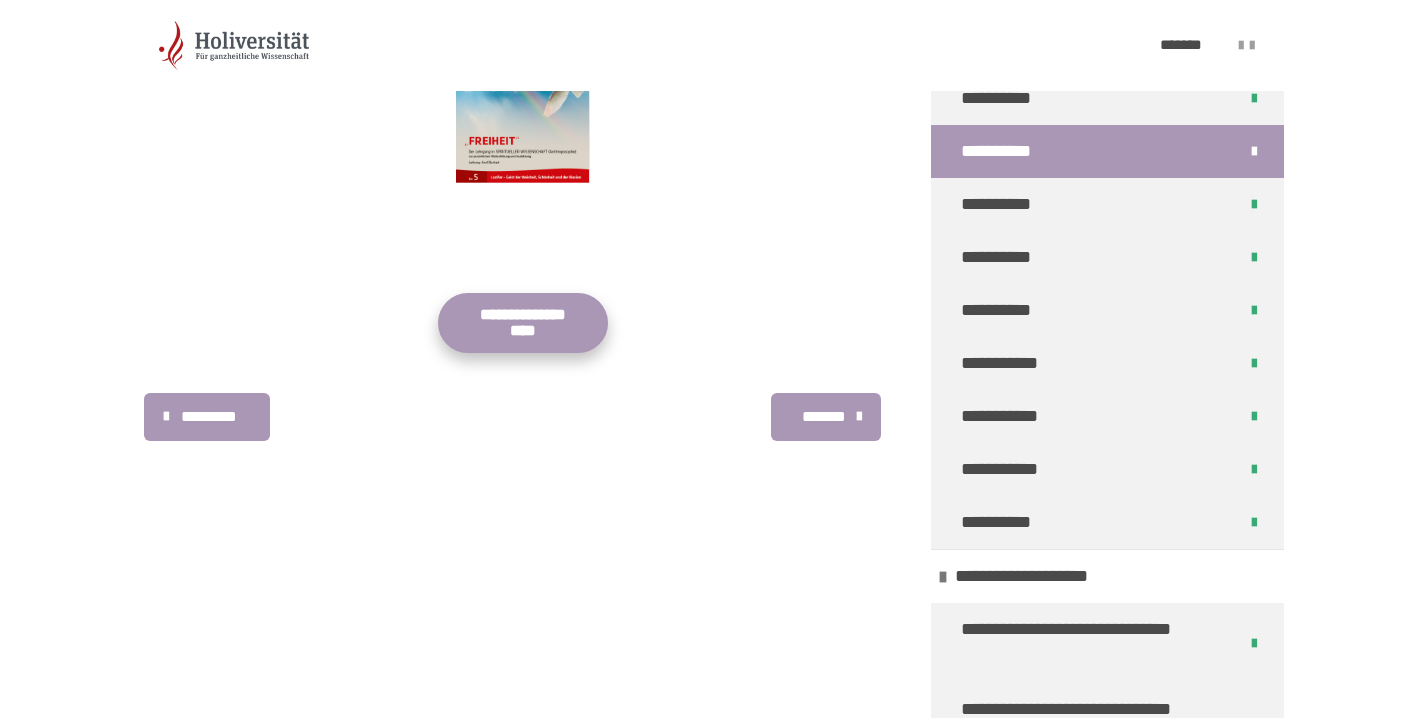 click on "**********" at bounding box center [523, 323] 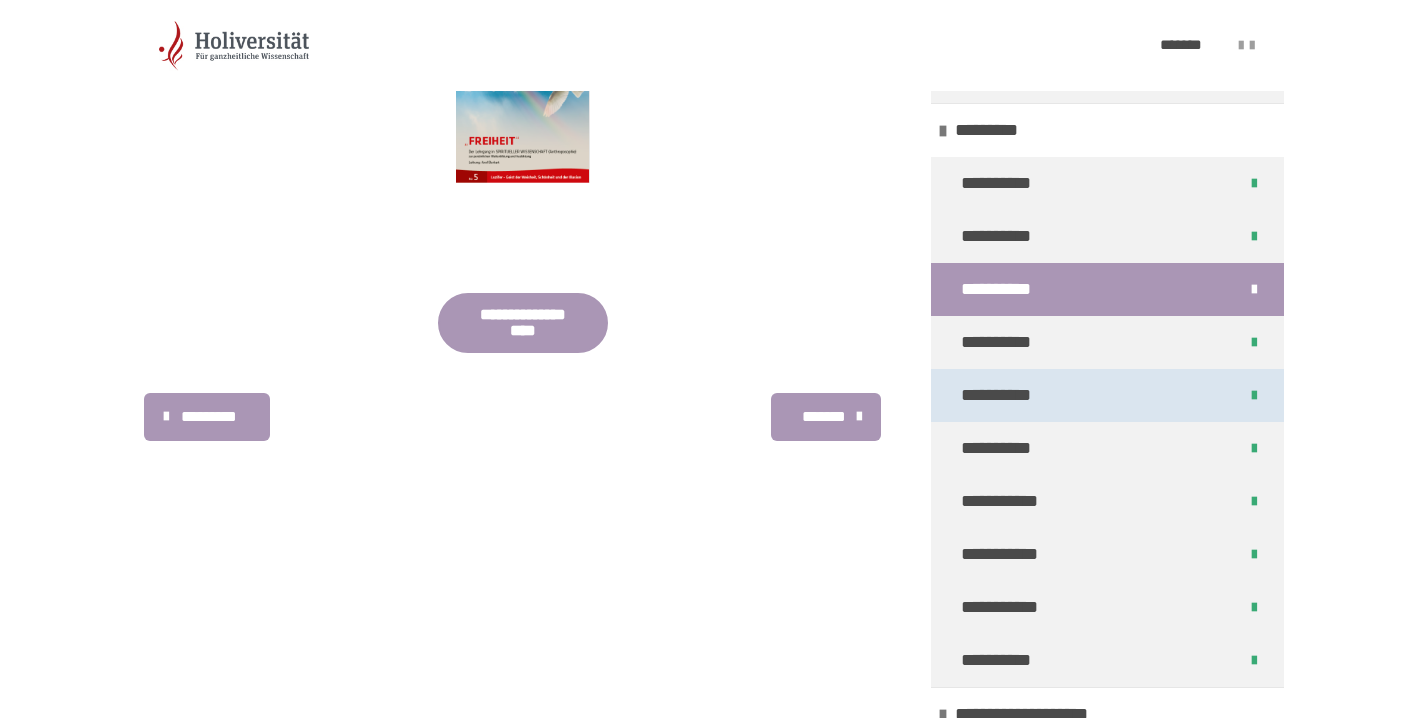scroll, scrollTop: 5234, scrollLeft: 0, axis: vertical 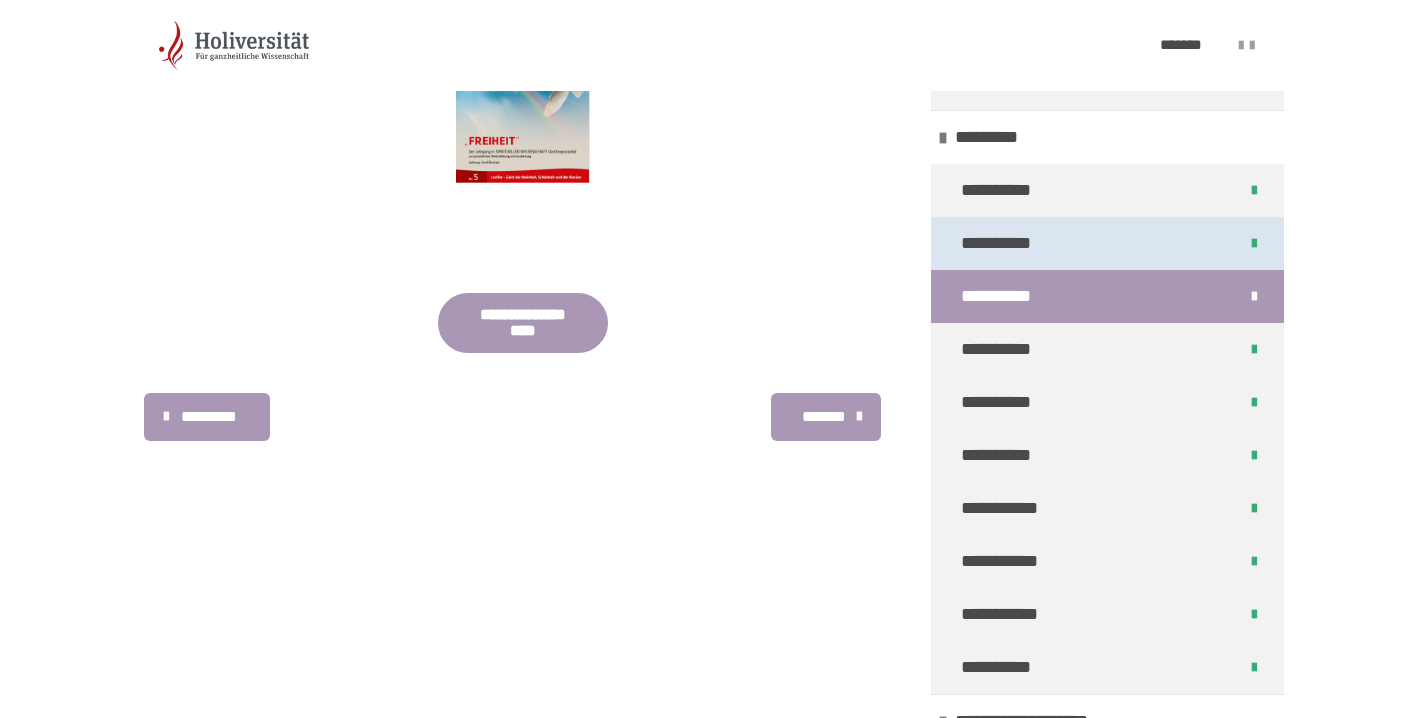 click on "**********" at bounding box center [1000, 243] 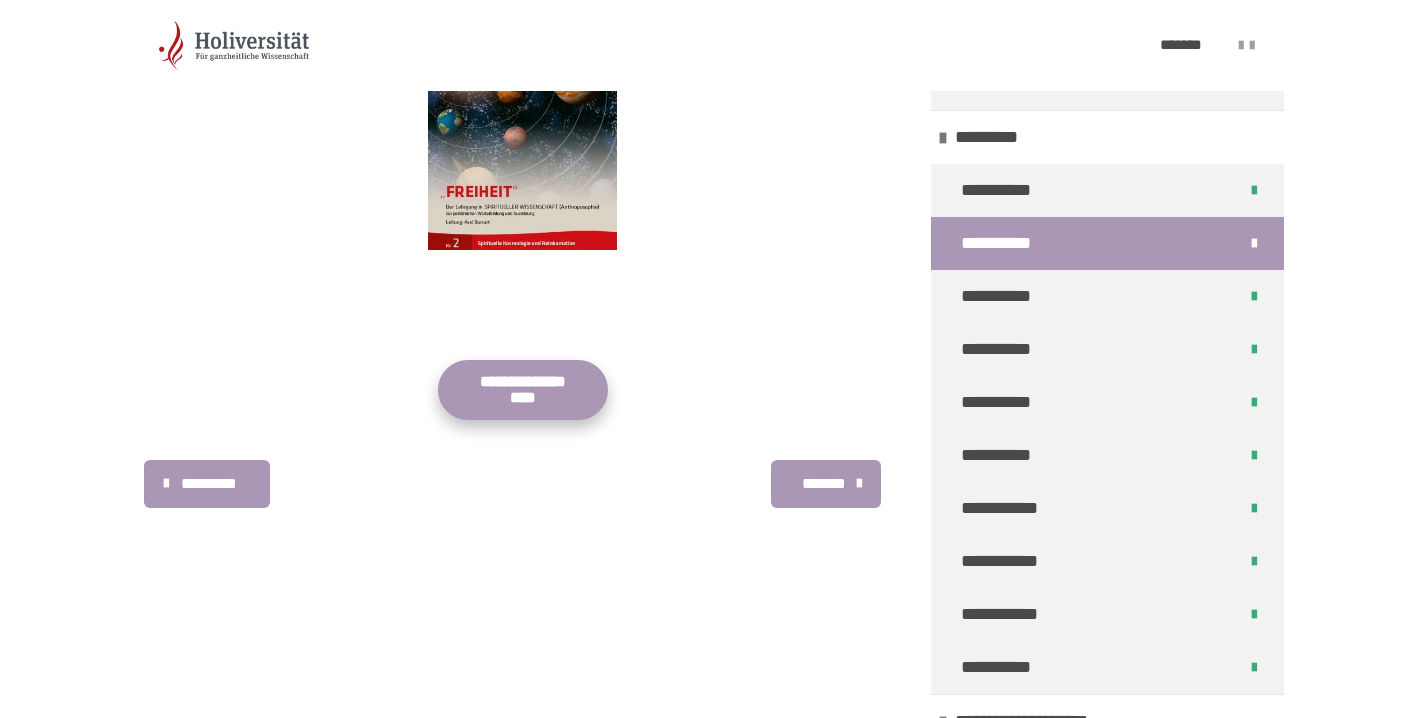 click on "**********" at bounding box center (523, 390) 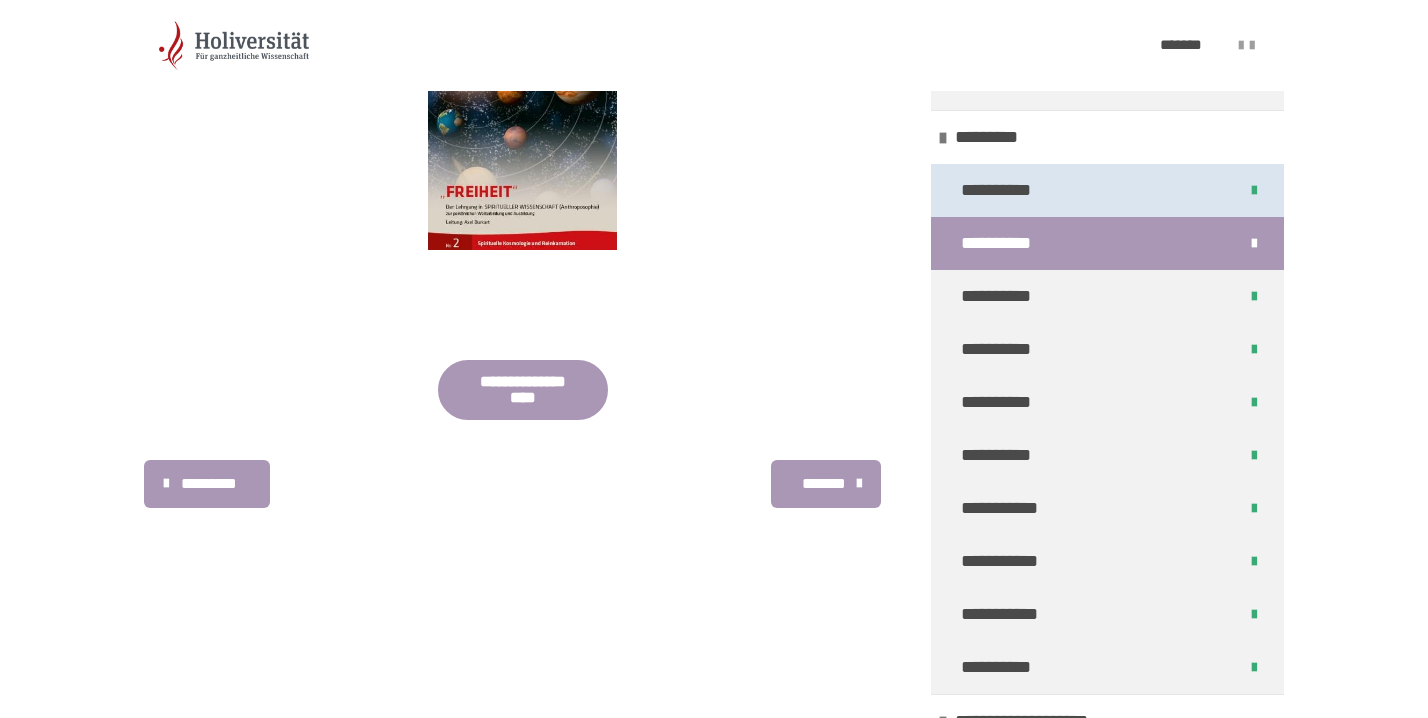 click on "**********" at bounding box center (1000, 190) 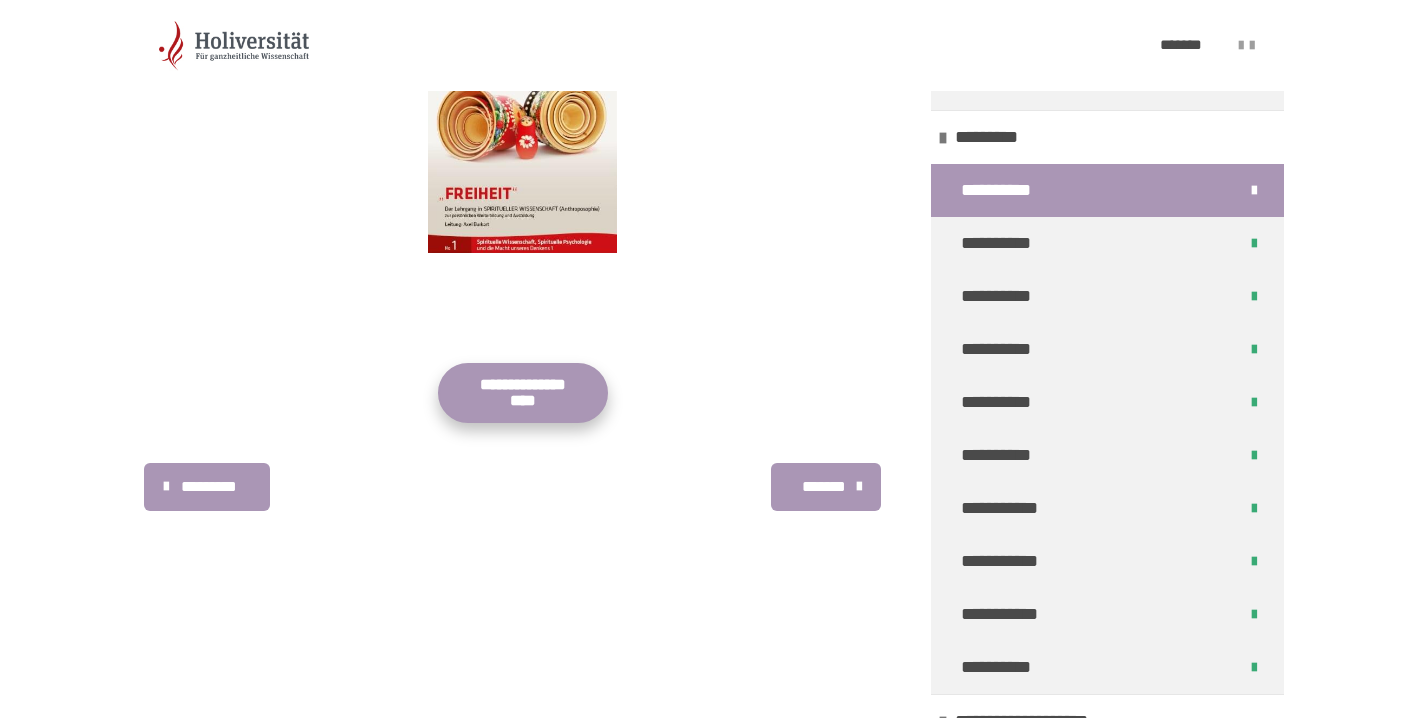 click on "**********" at bounding box center [523, 393] 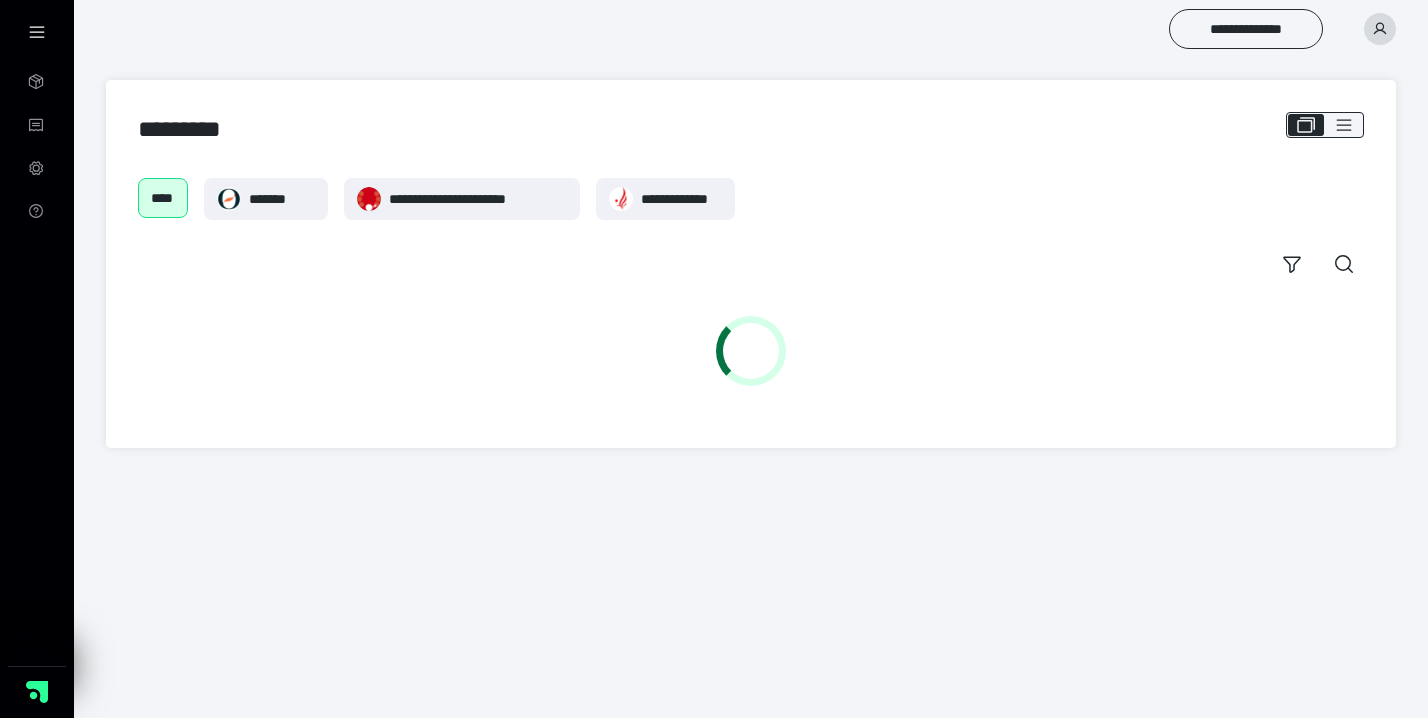 scroll, scrollTop: 0, scrollLeft: 0, axis: both 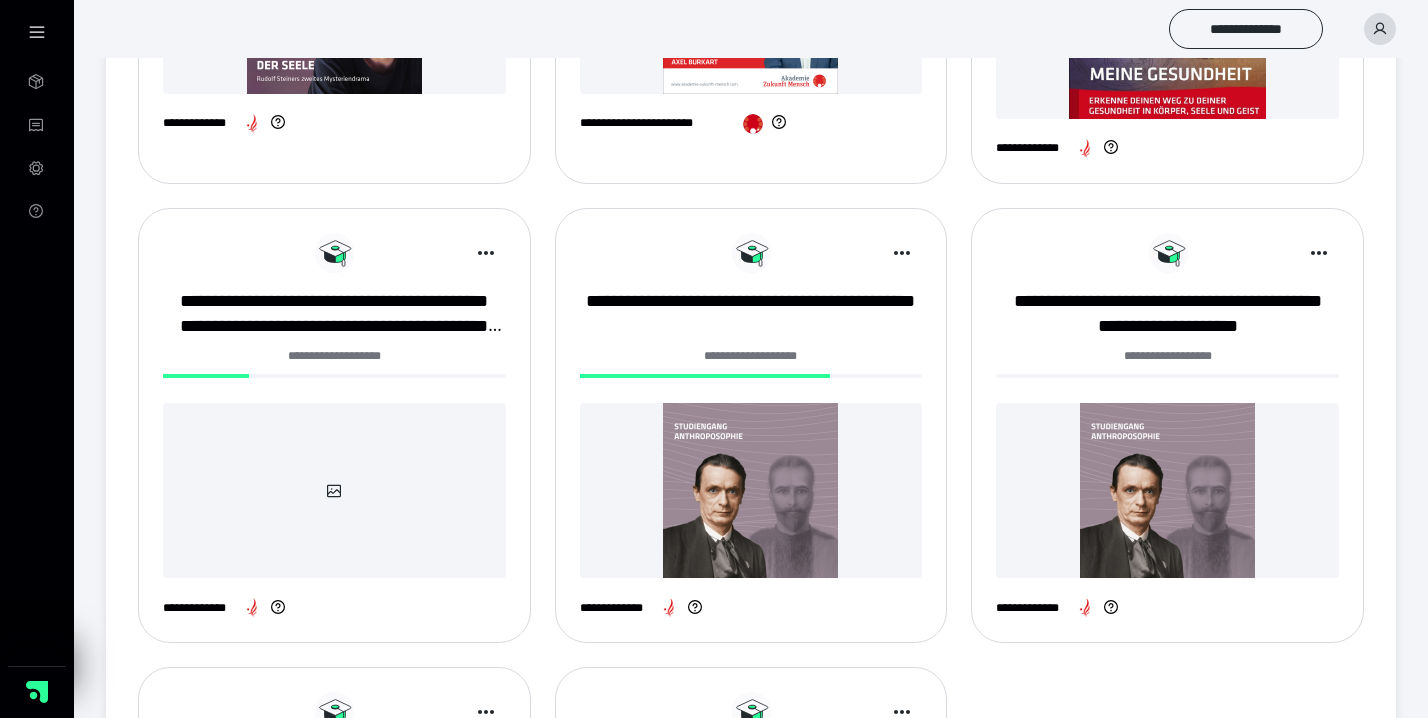 click at bounding box center [751, 490] 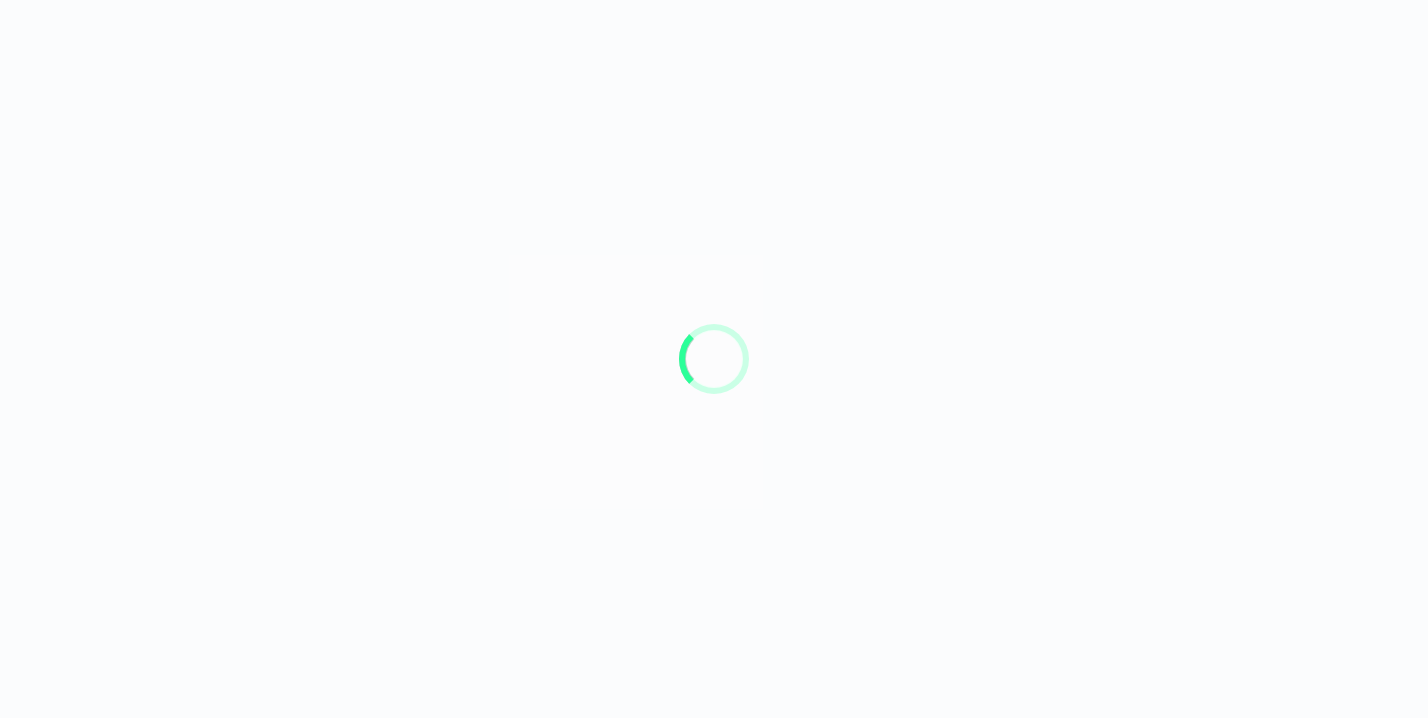 scroll, scrollTop: 0, scrollLeft: 0, axis: both 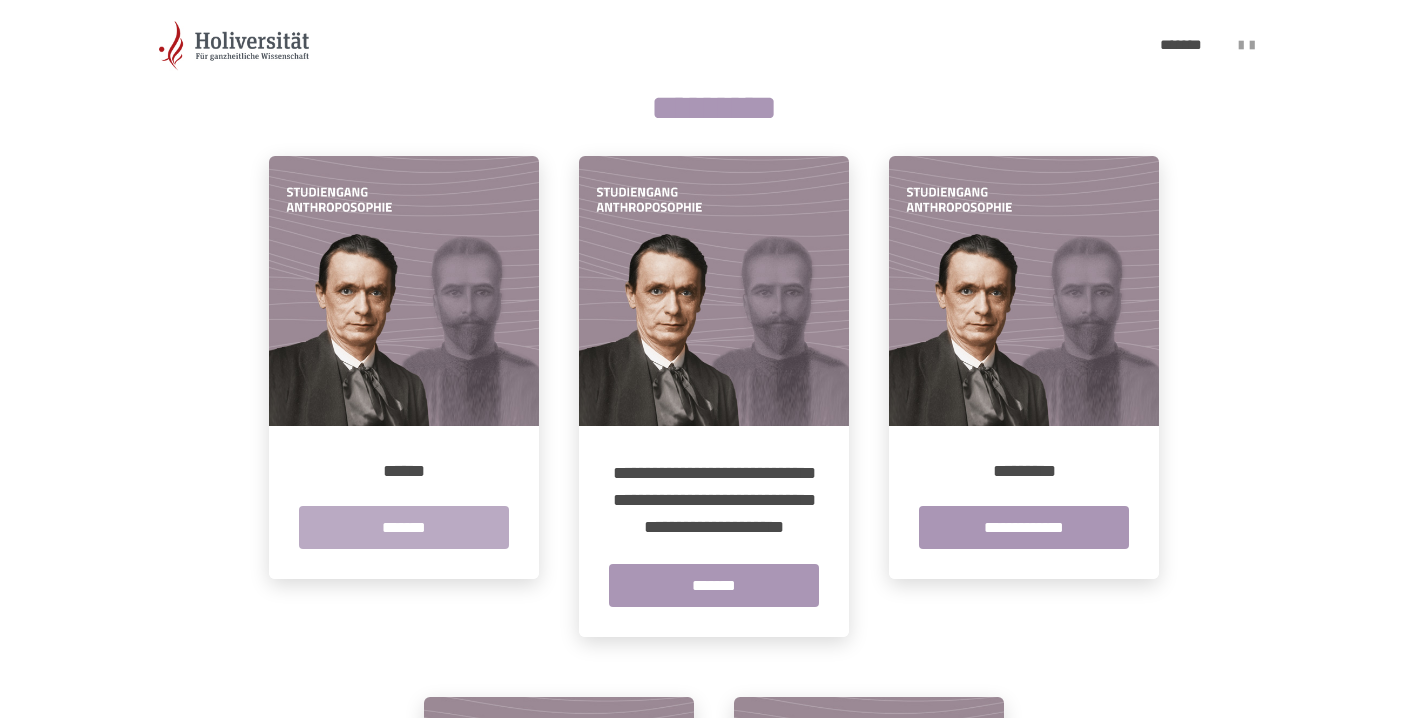 click on "*******" at bounding box center [404, 527] 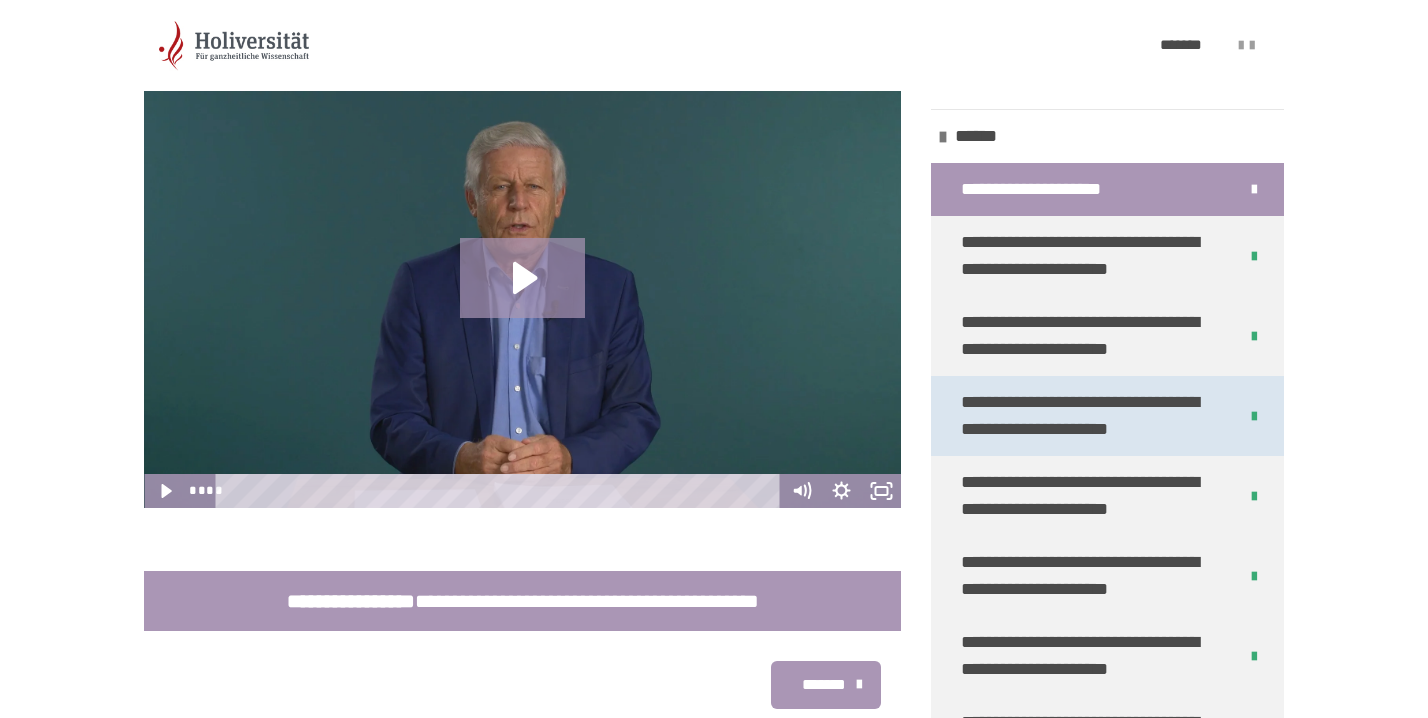 scroll, scrollTop: 401, scrollLeft: 0, axis: vertical 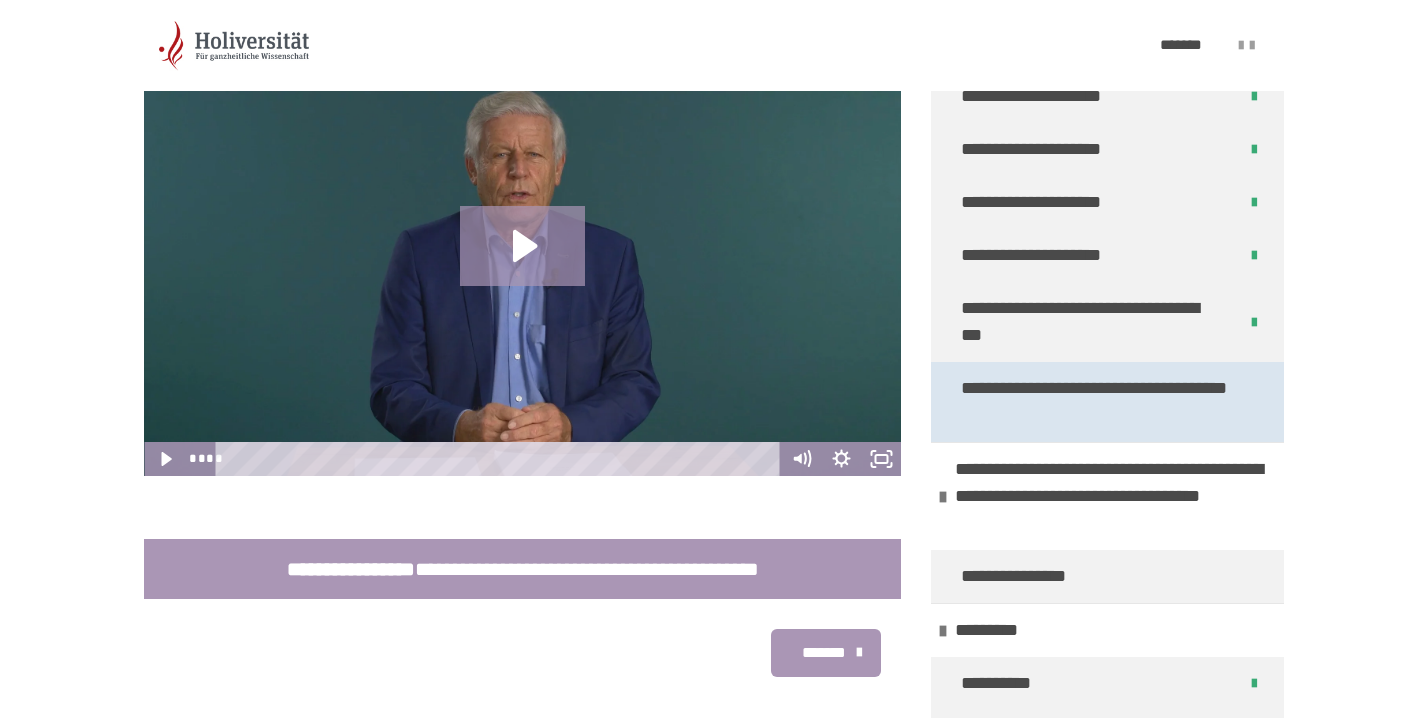 click on "**********" at bounding box center [1099, 402] 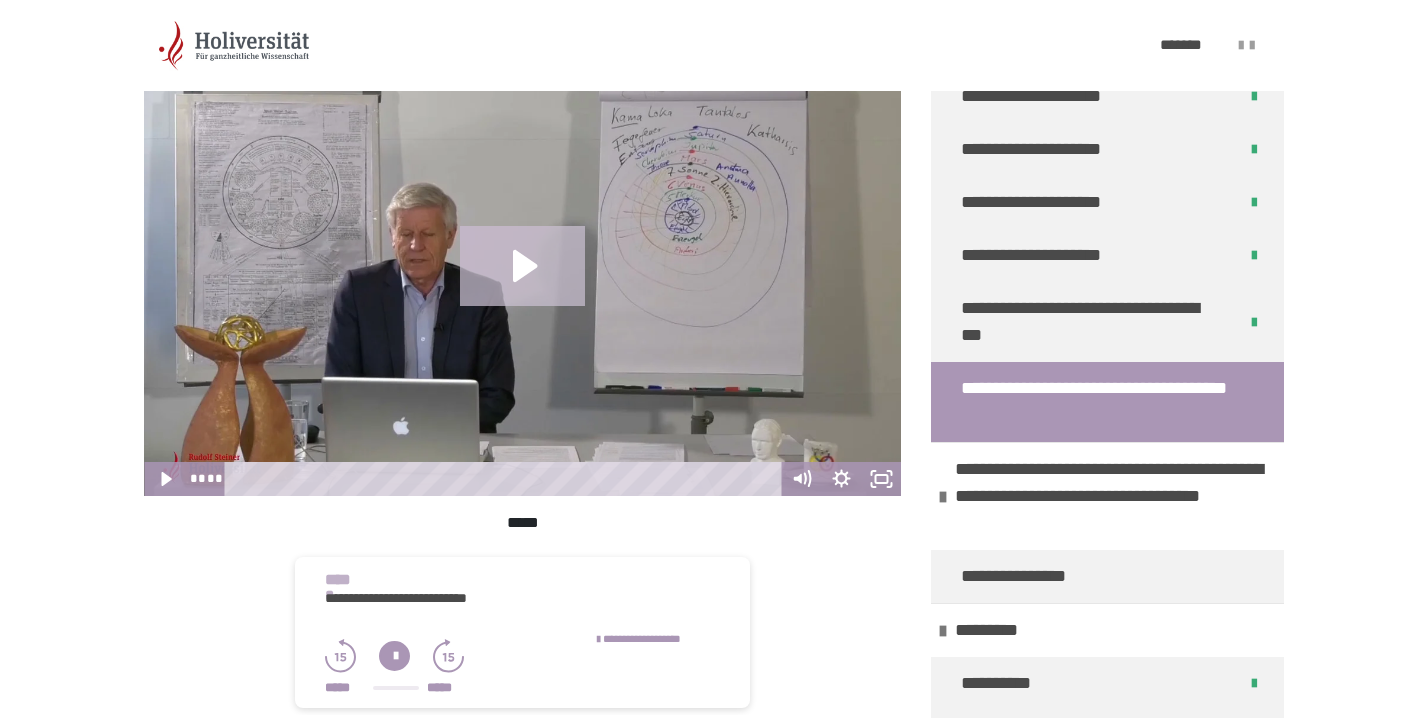 click 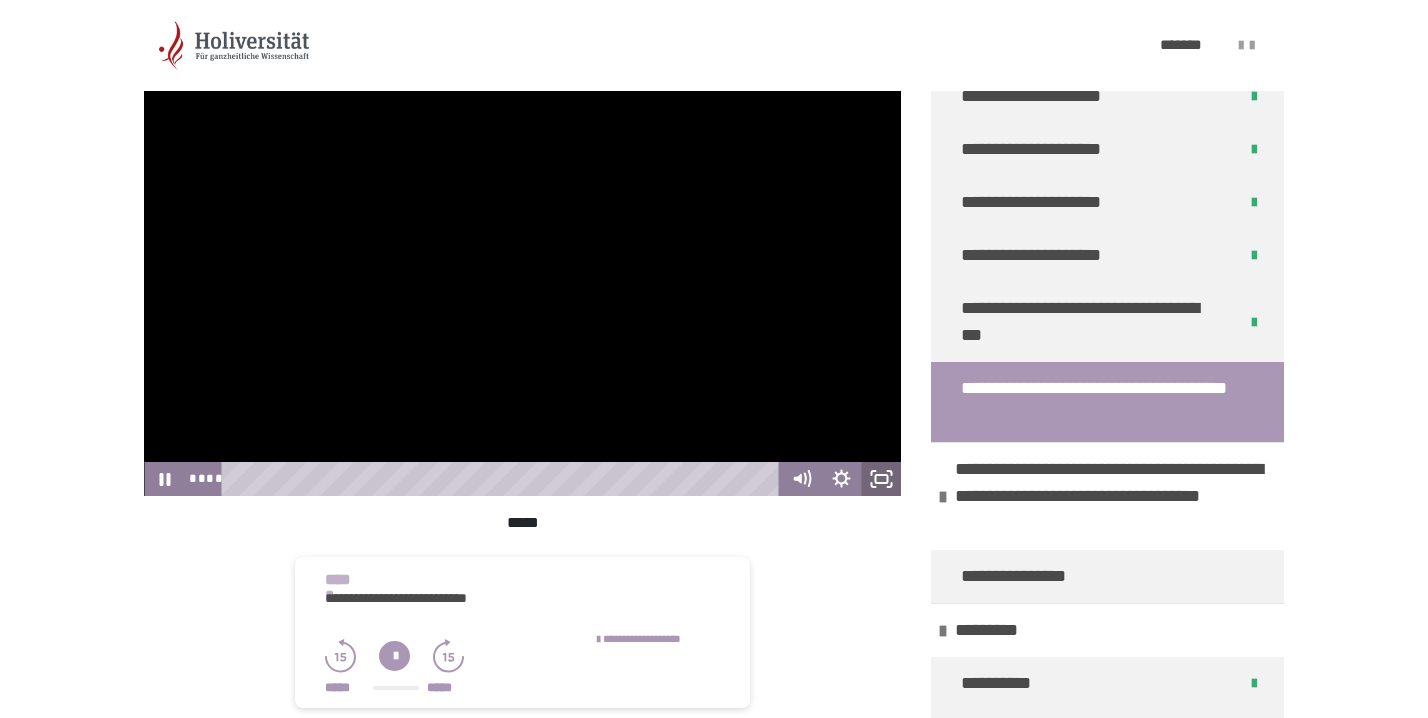 click 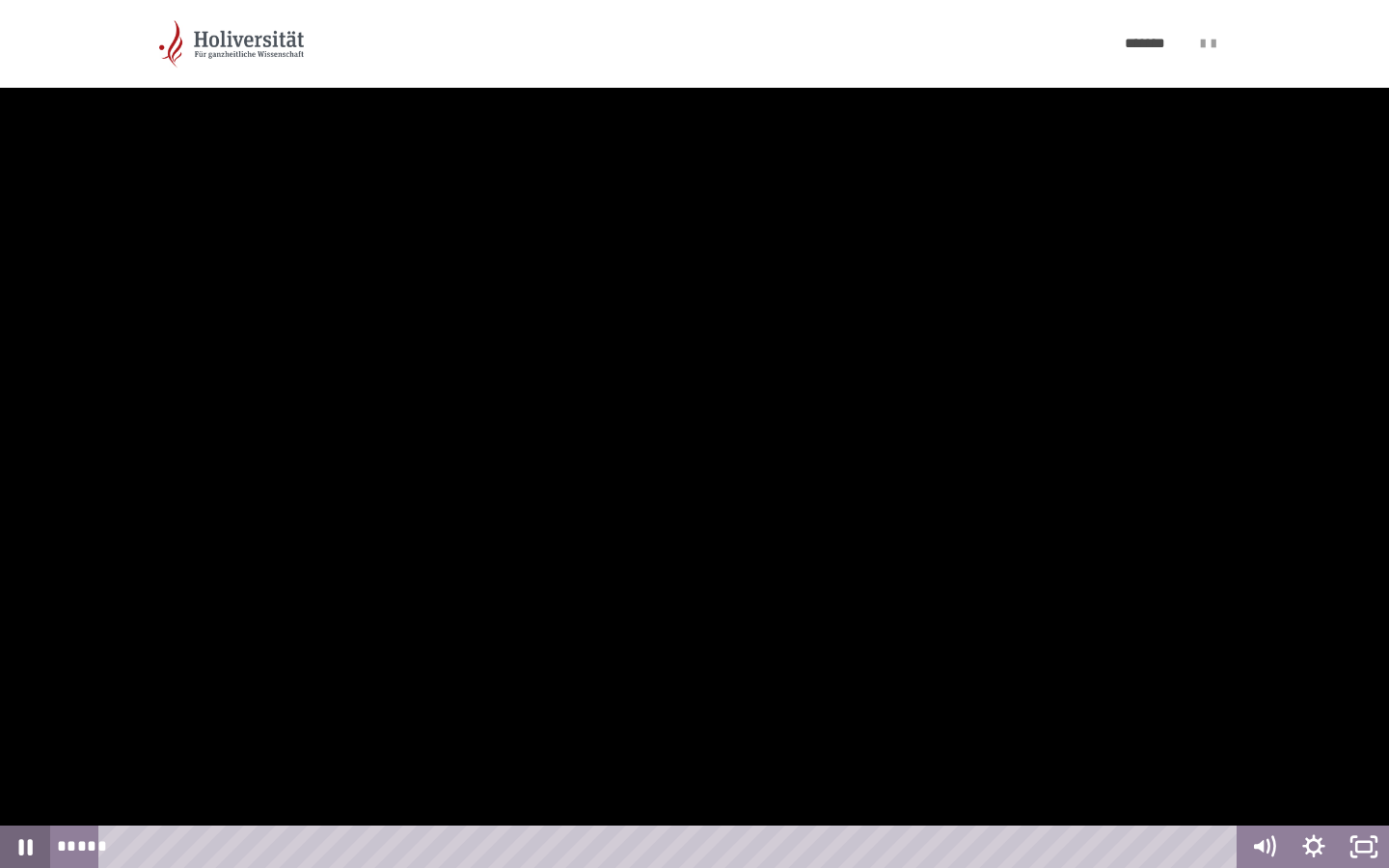 click 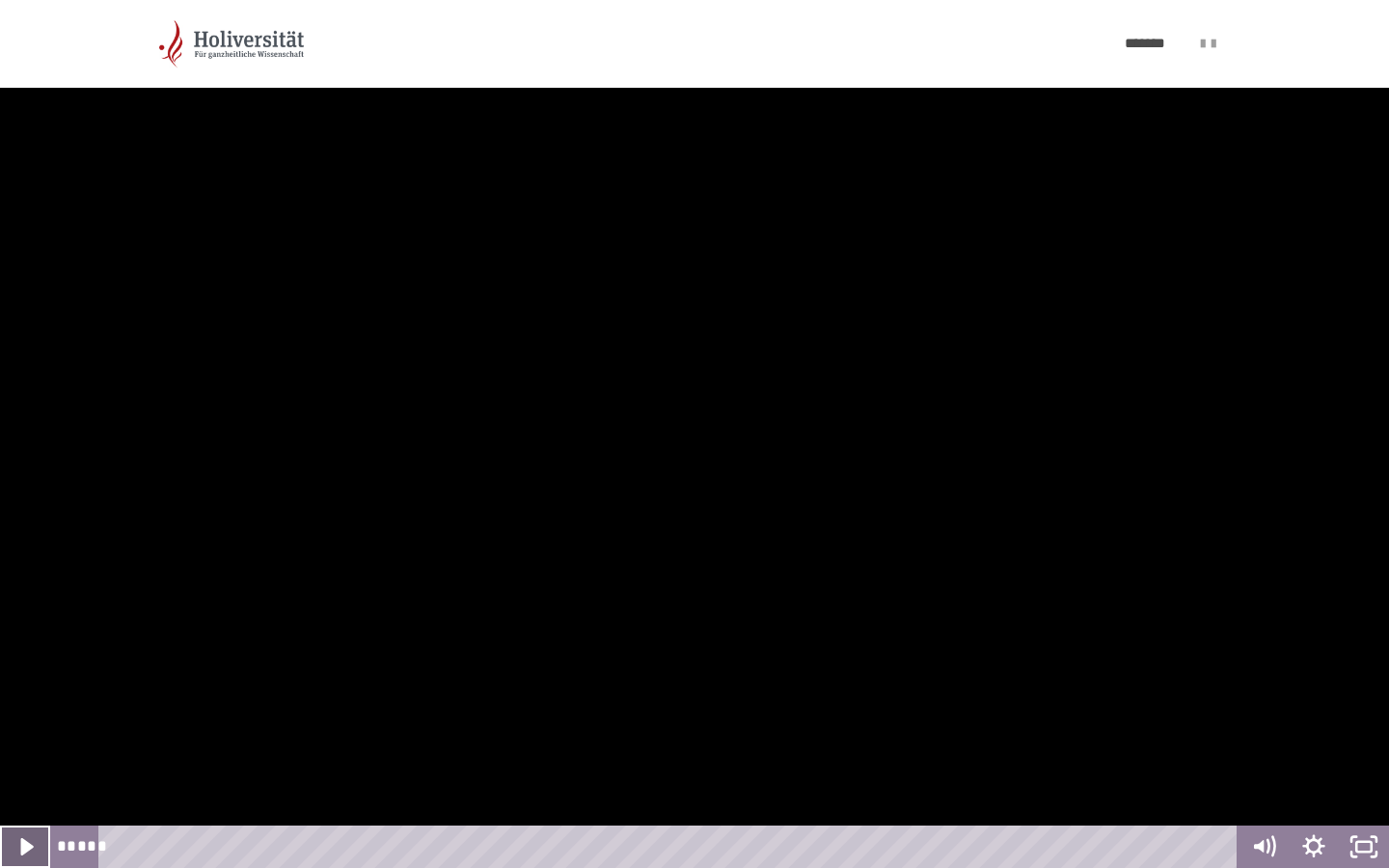 click 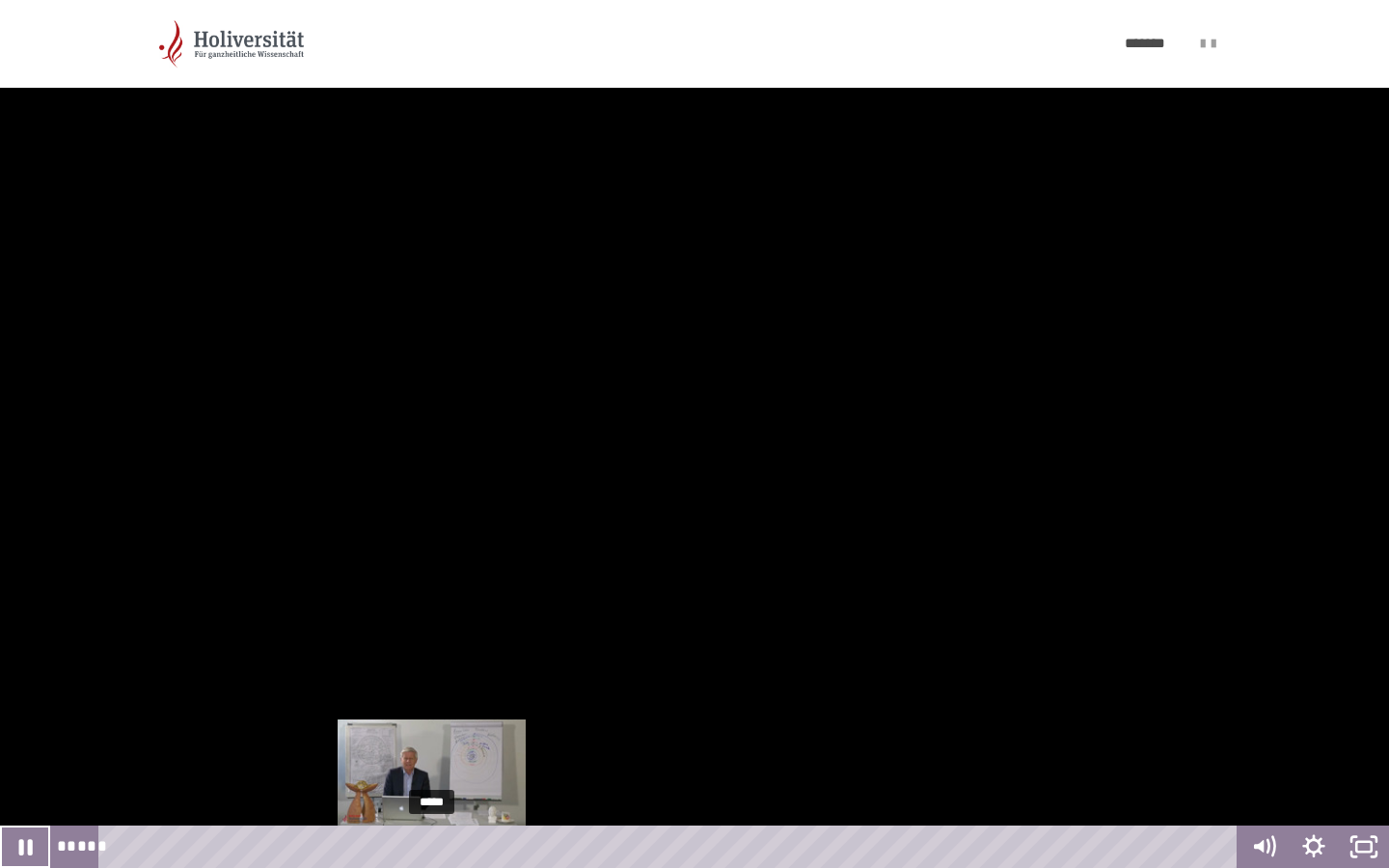 click on "*****" at bounding box center (671, 847) 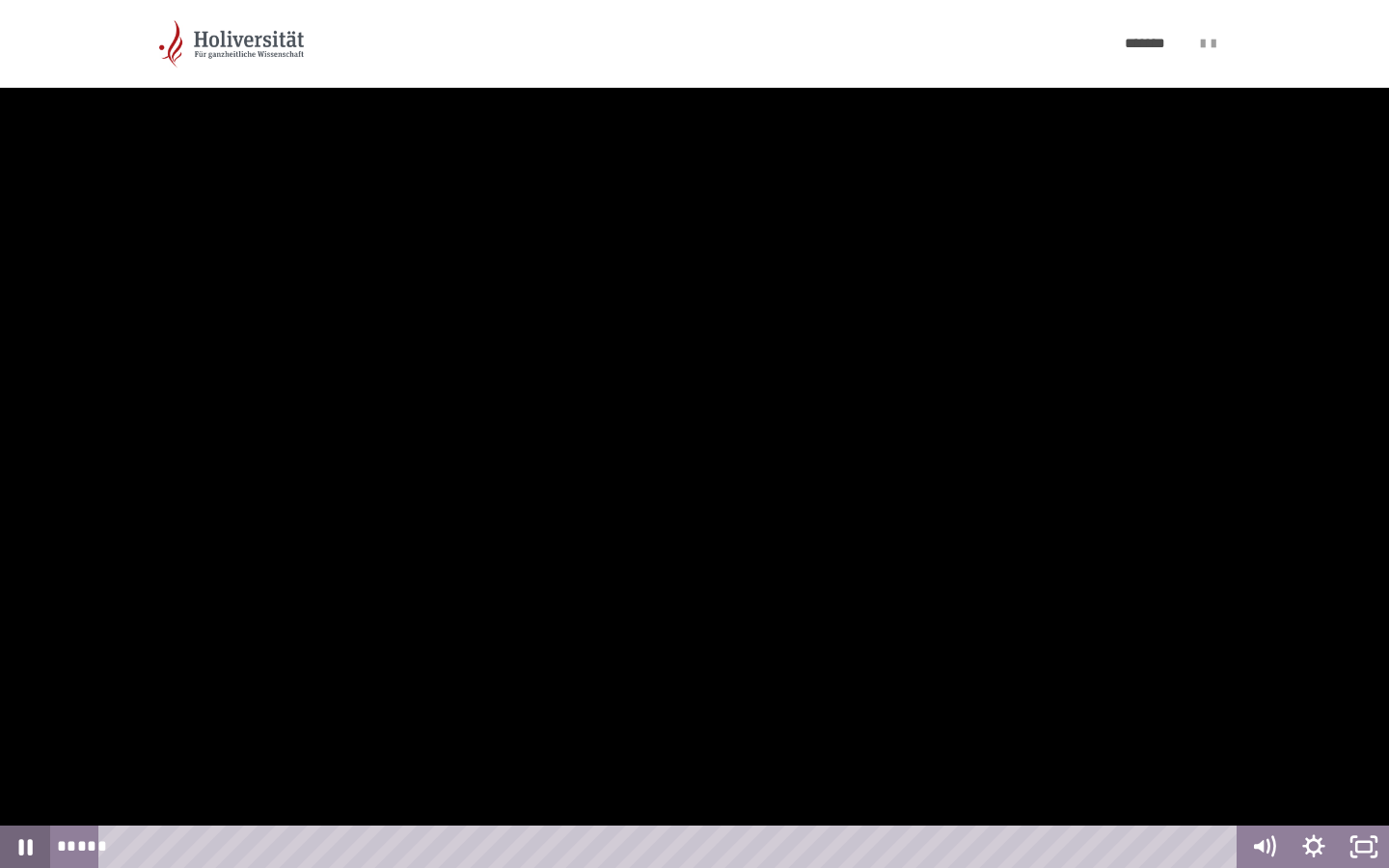 click 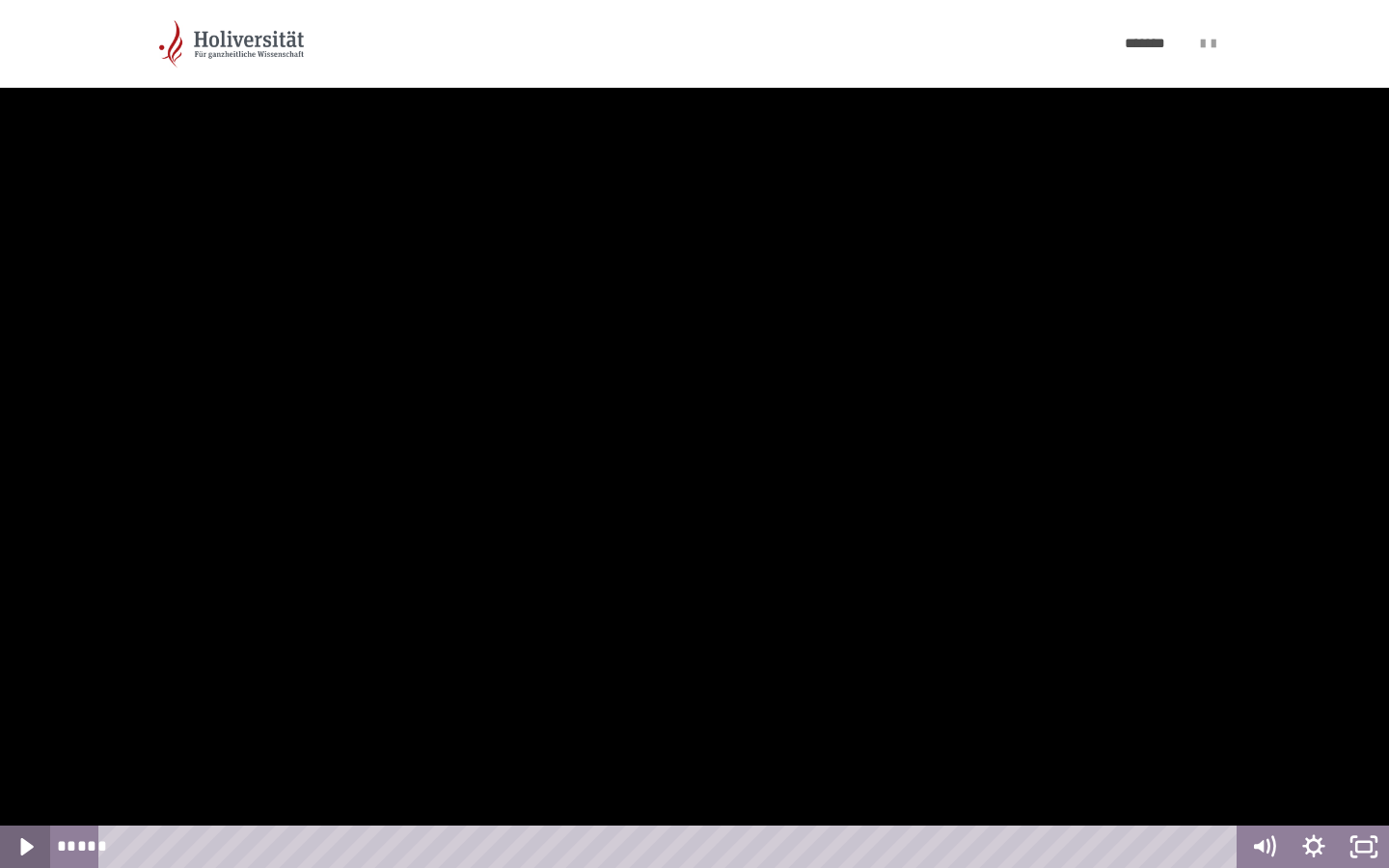 click 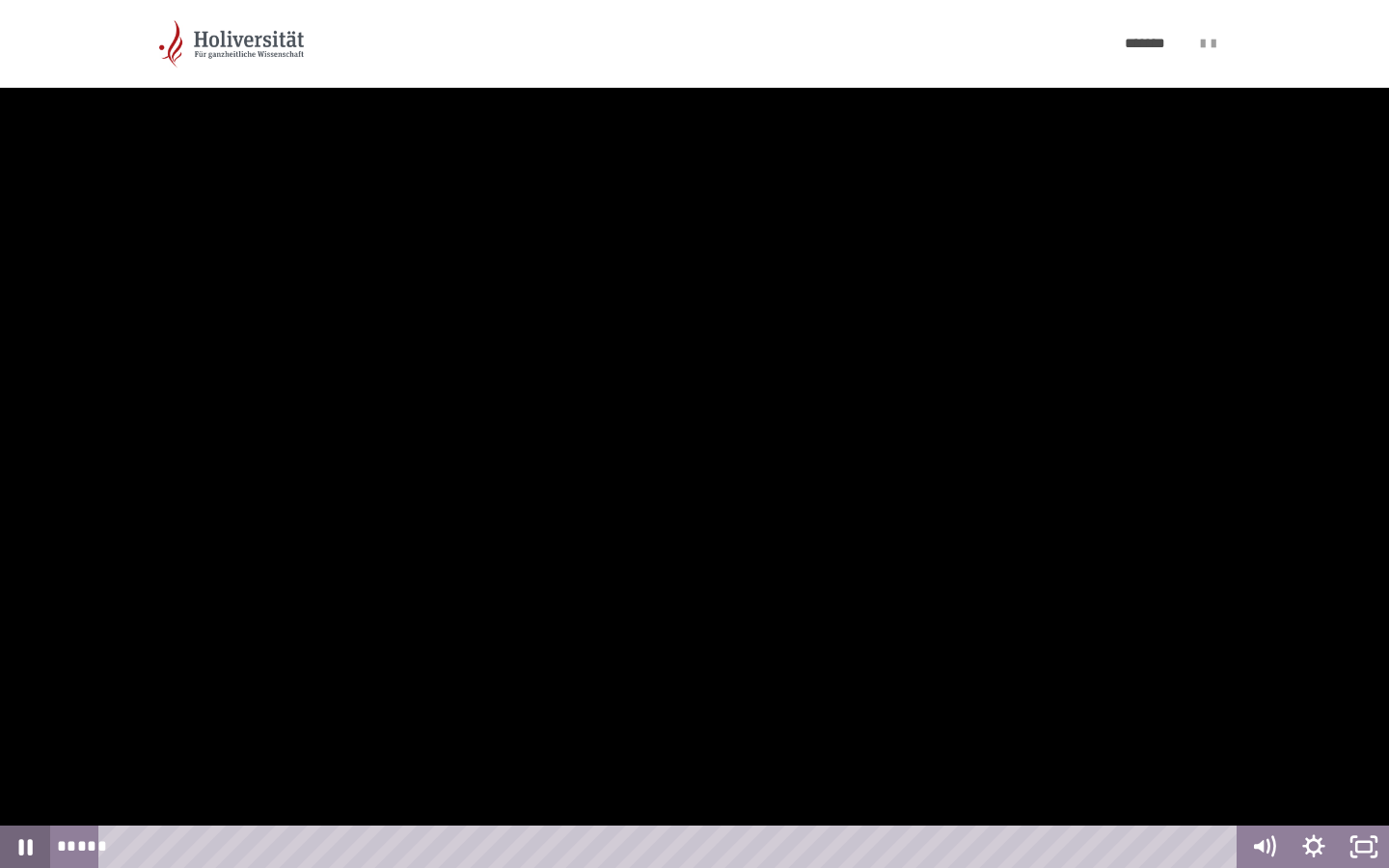 click 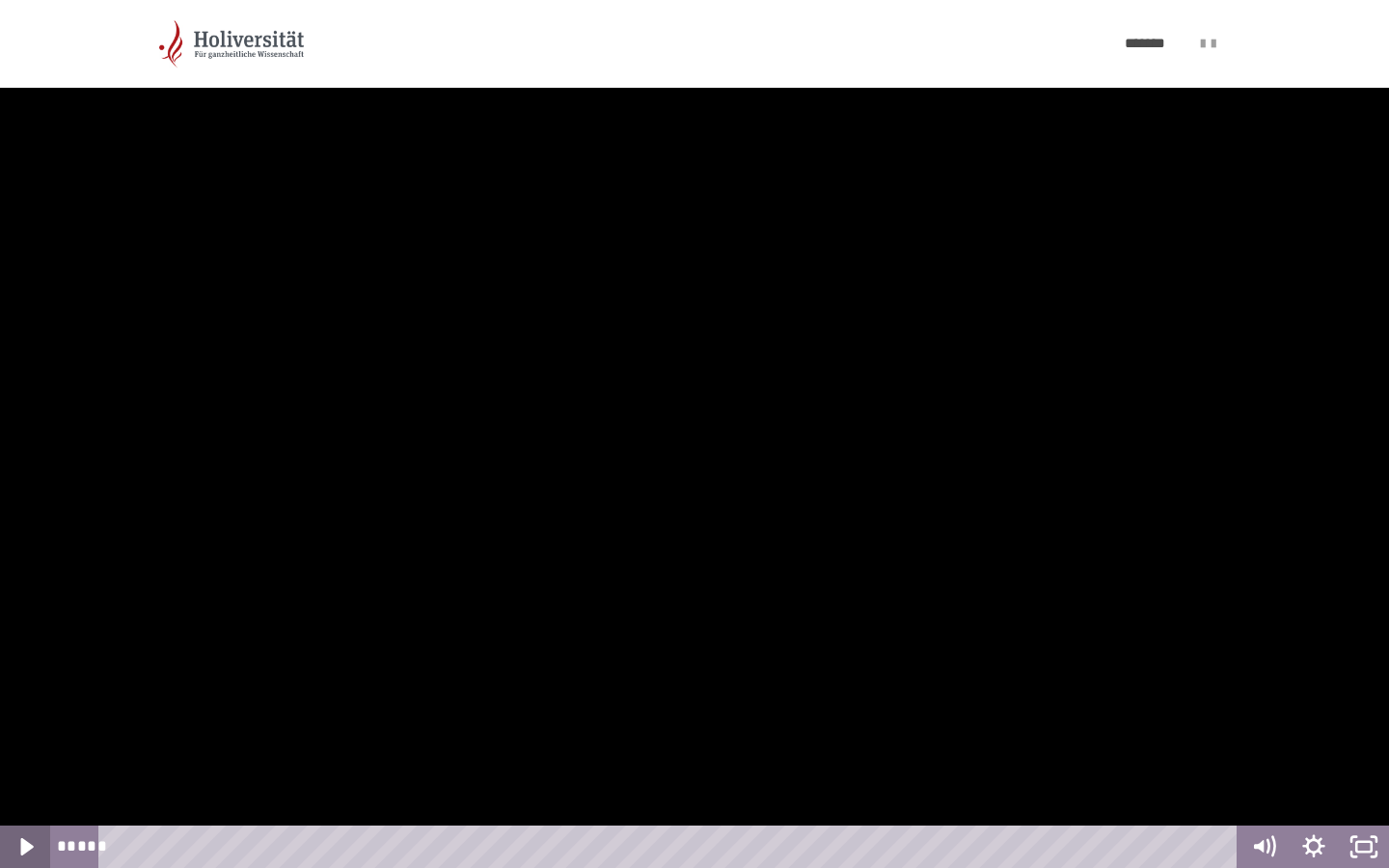 click 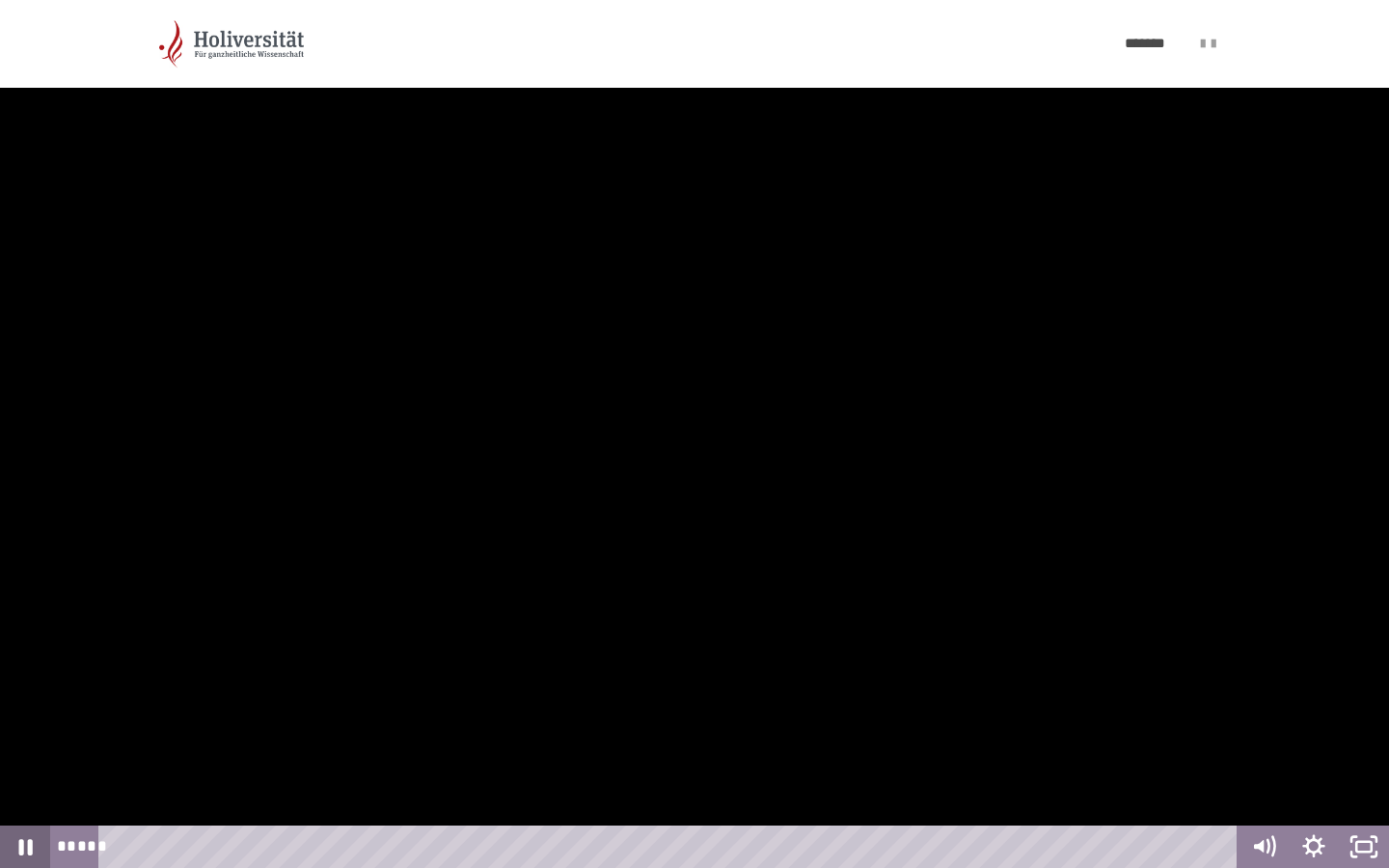 click 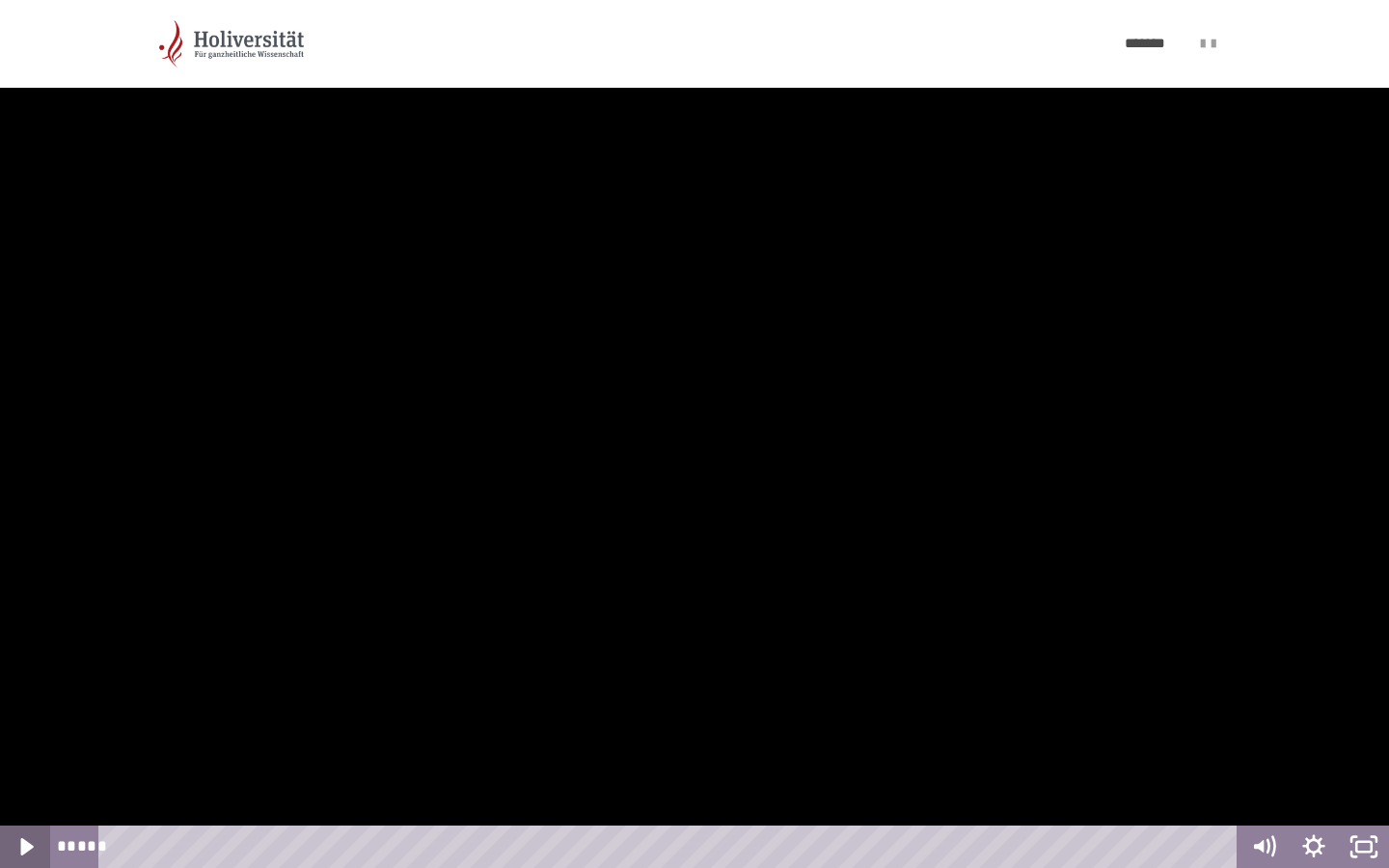 click 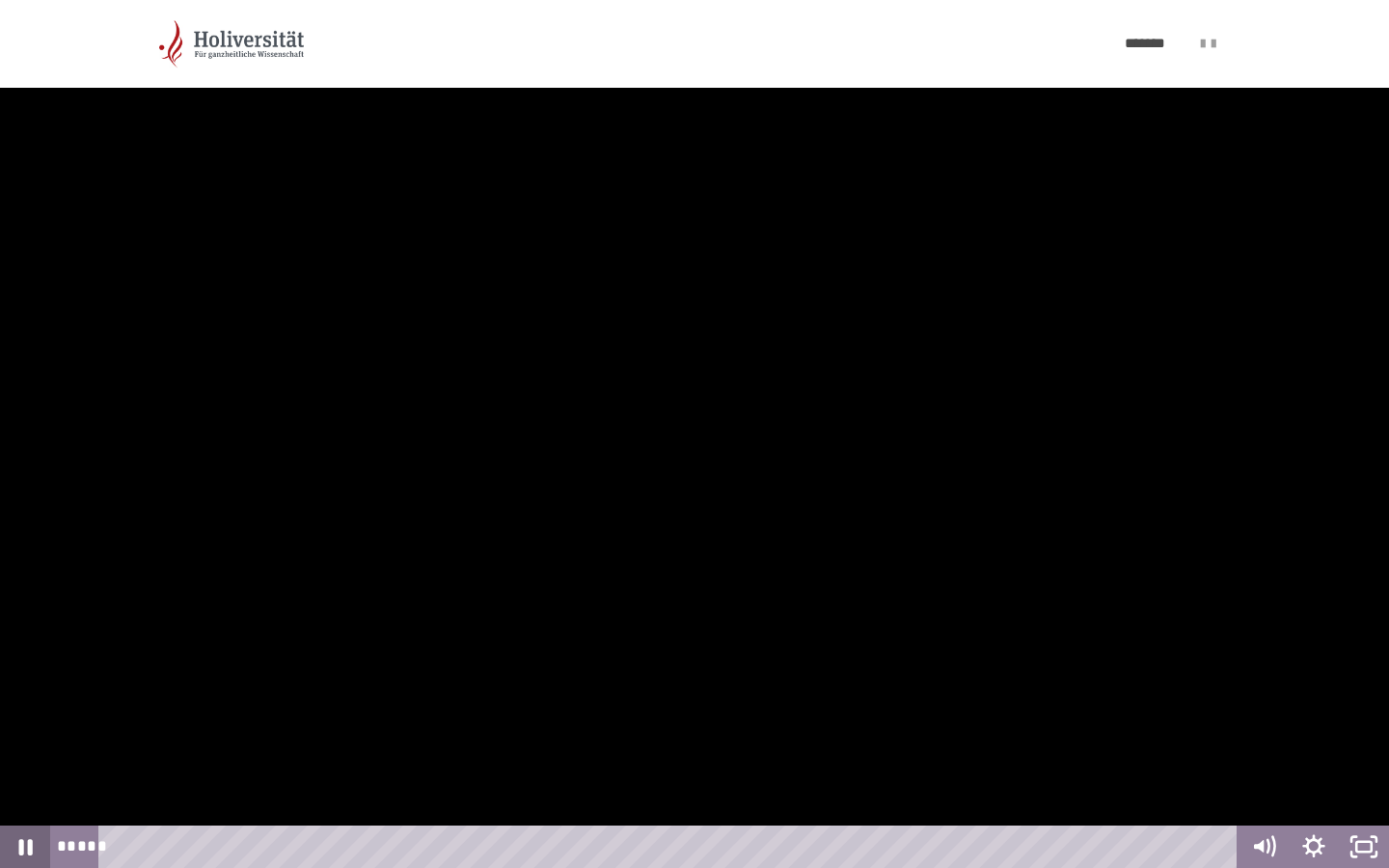 click 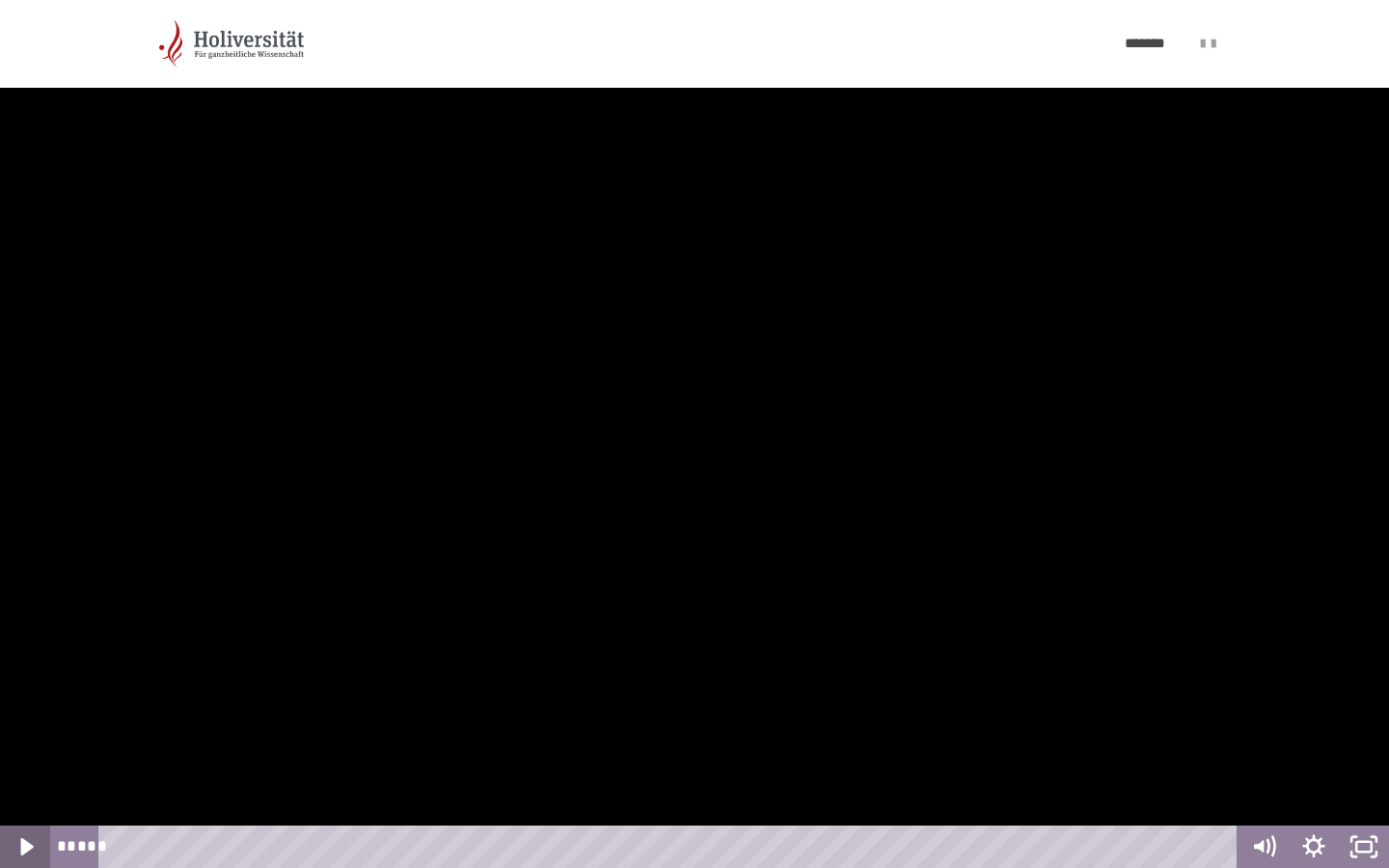 click 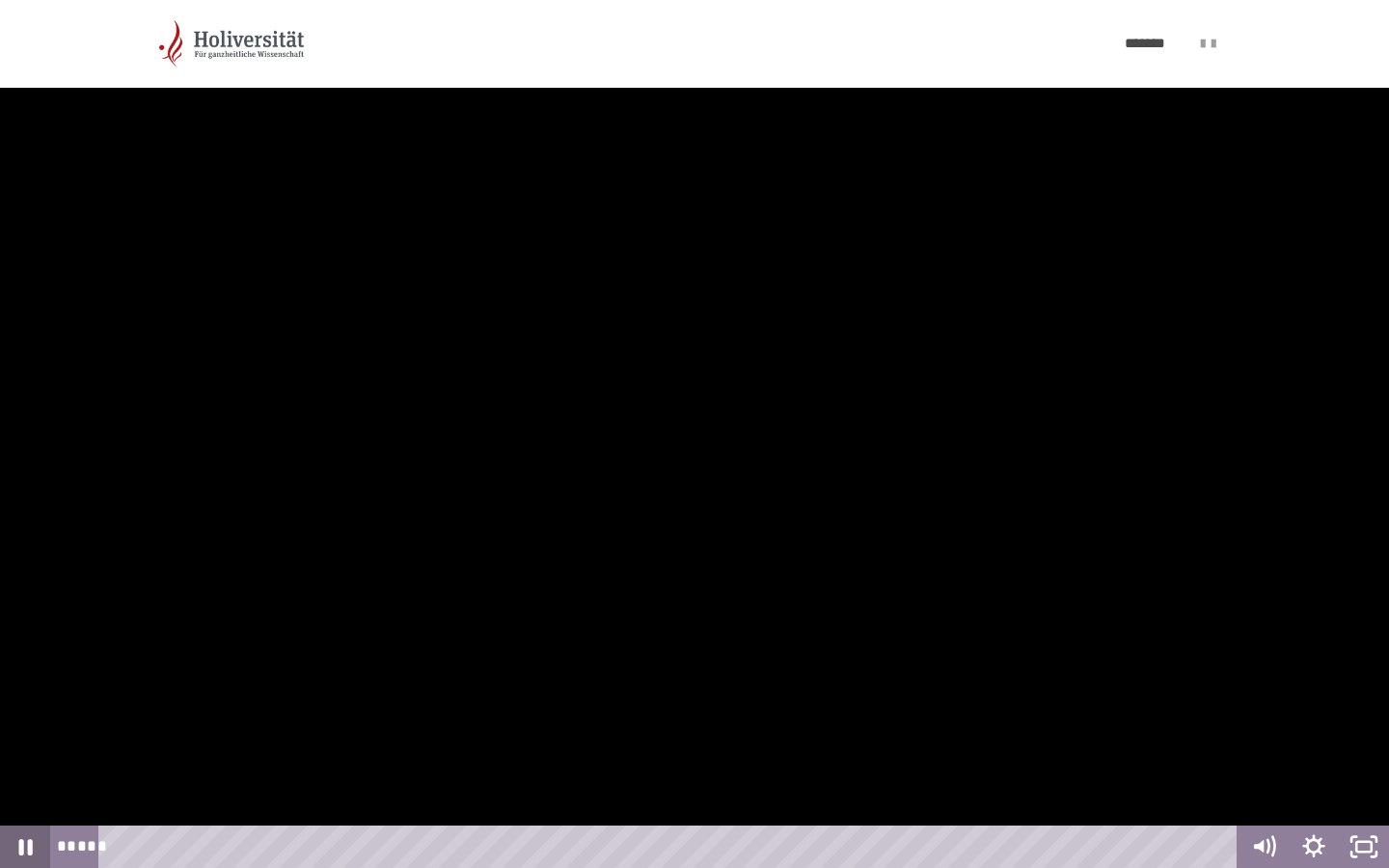 click 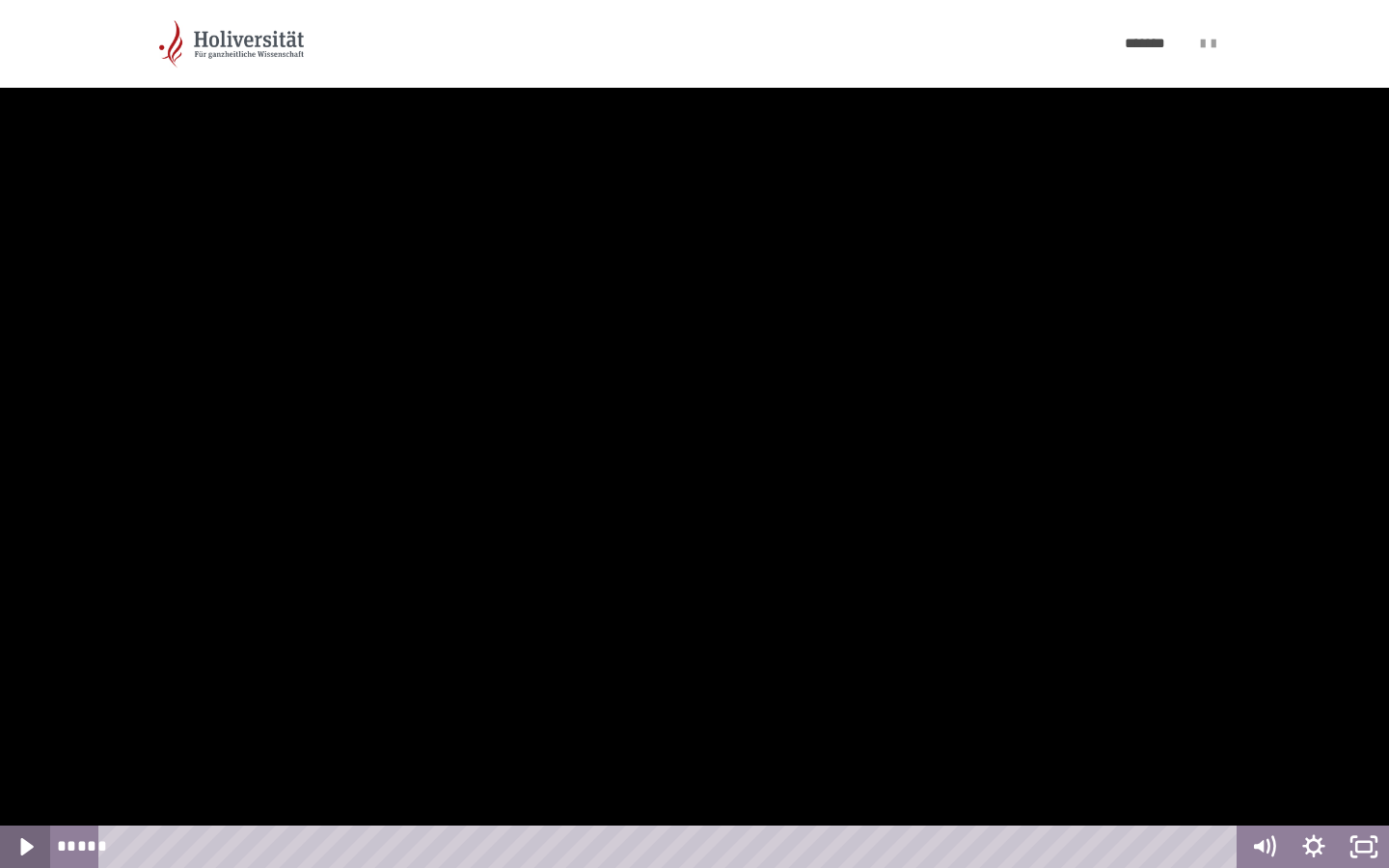 click 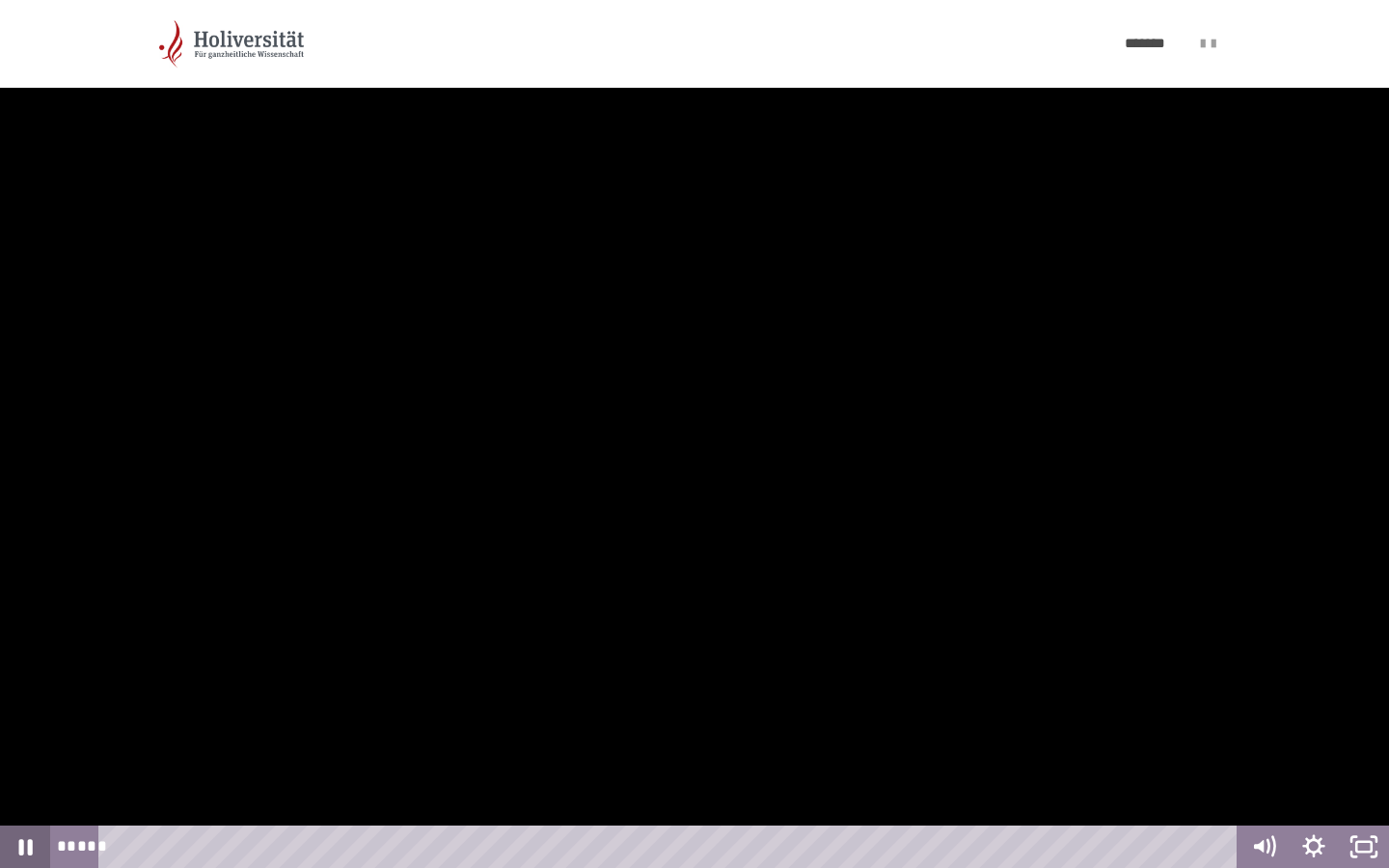 click 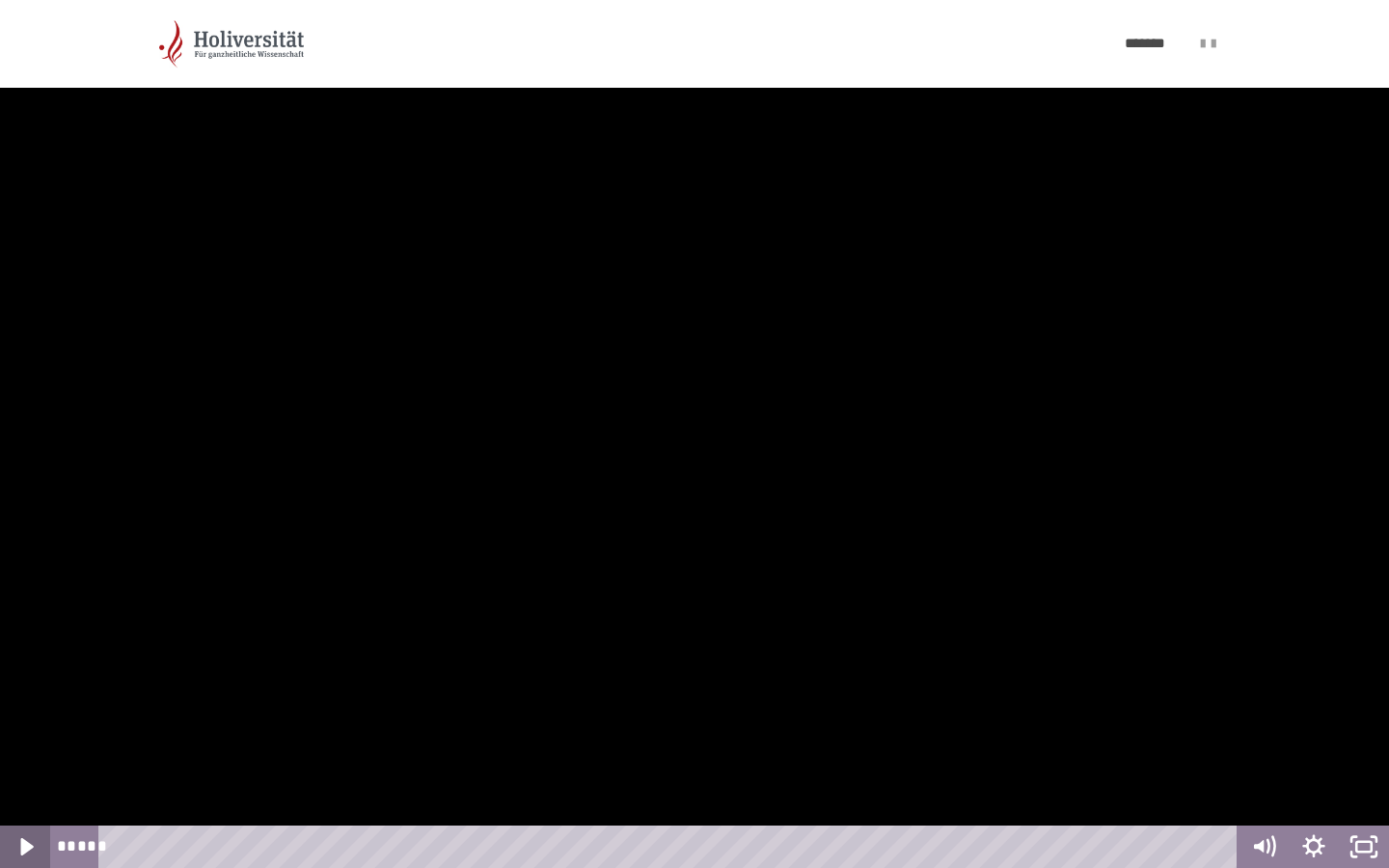 click 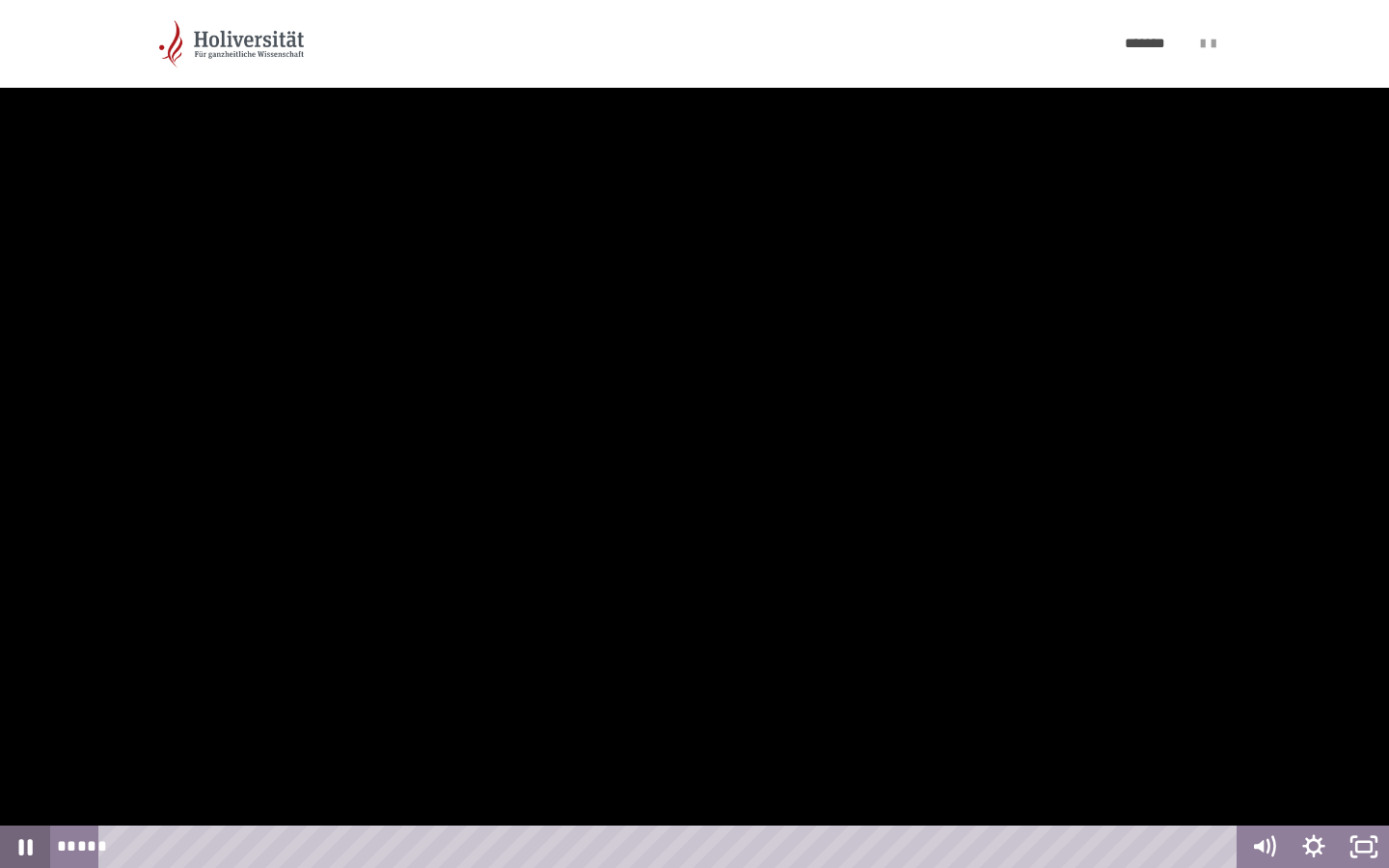 click 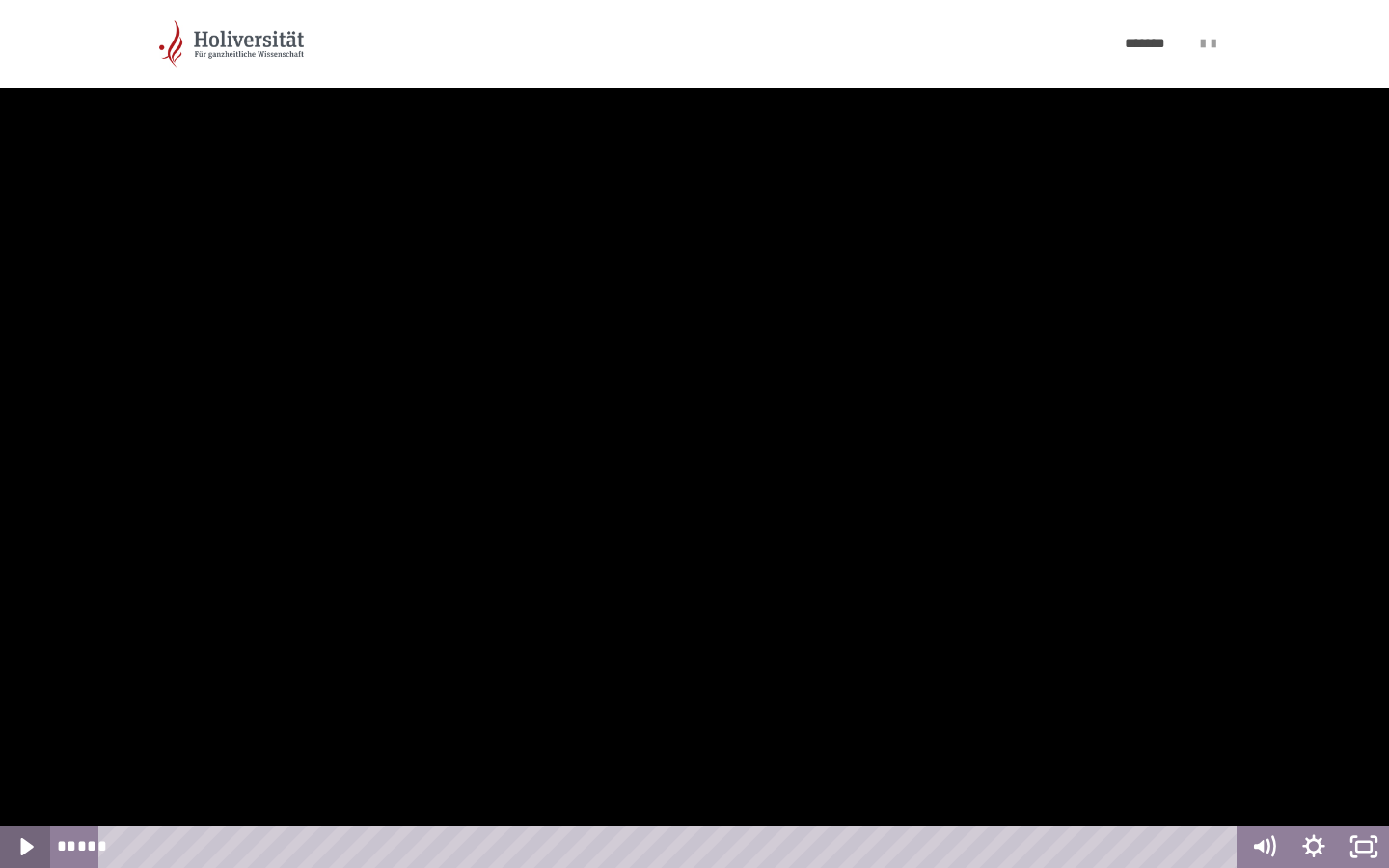 click 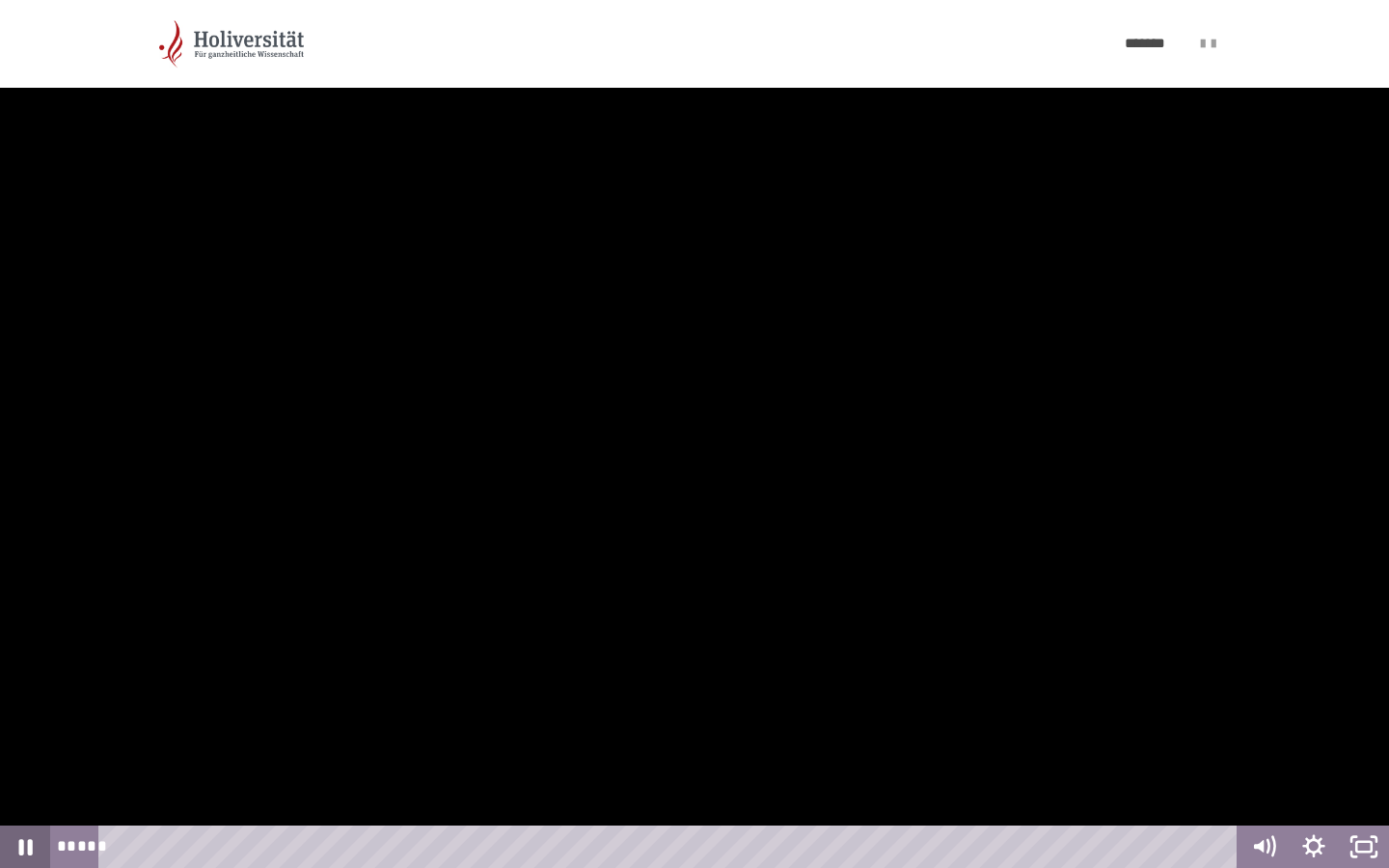 click 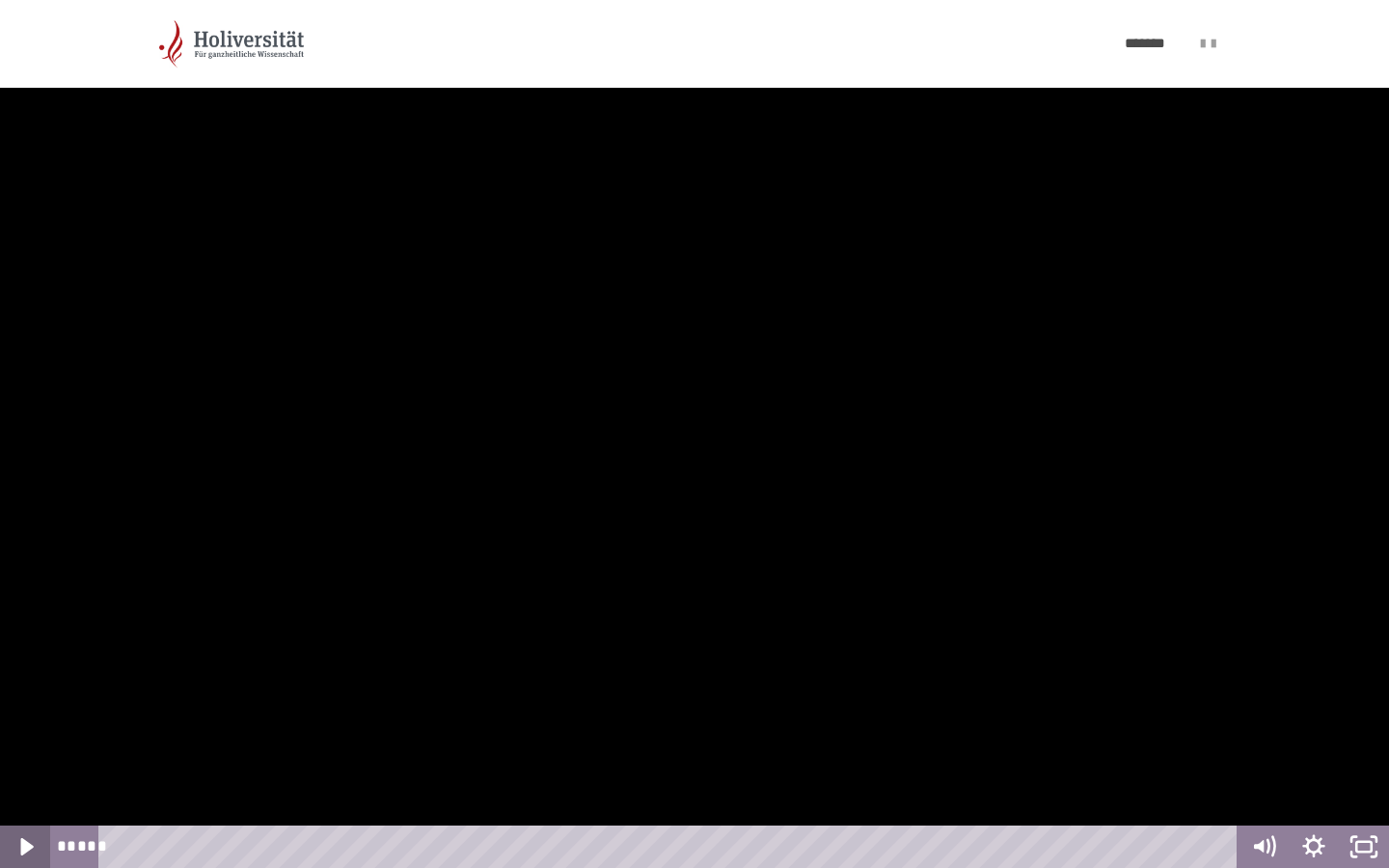 click 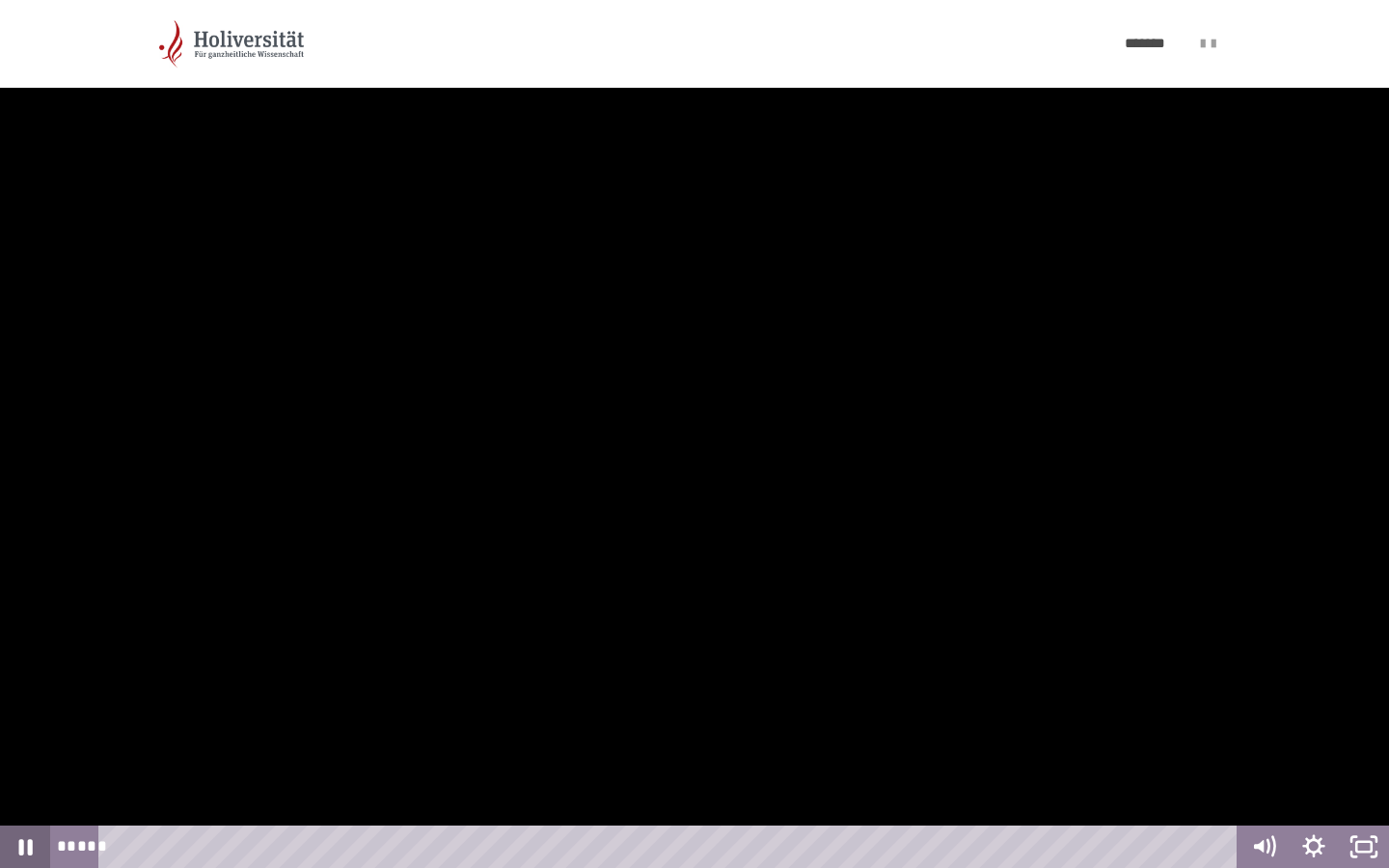 click 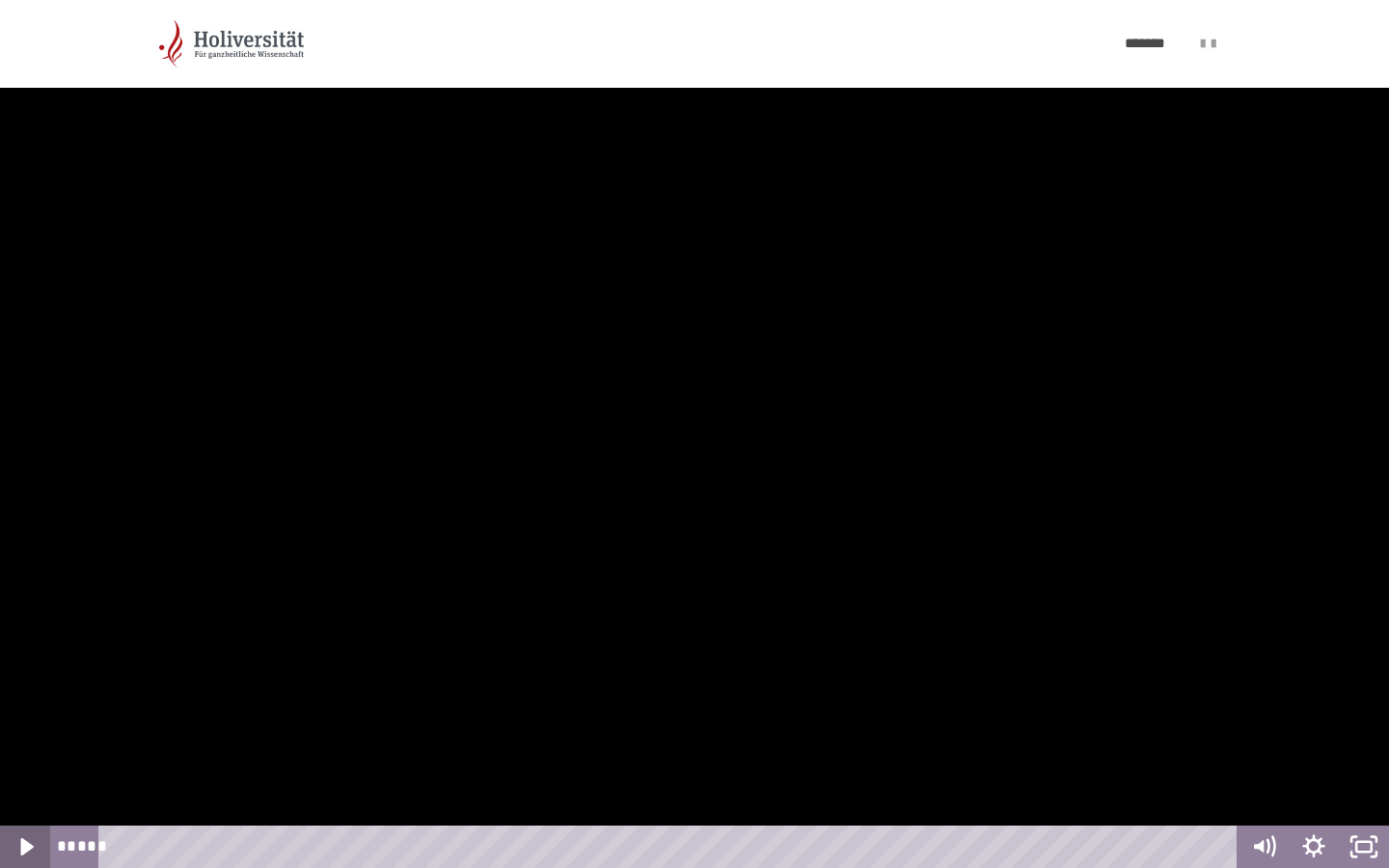 click 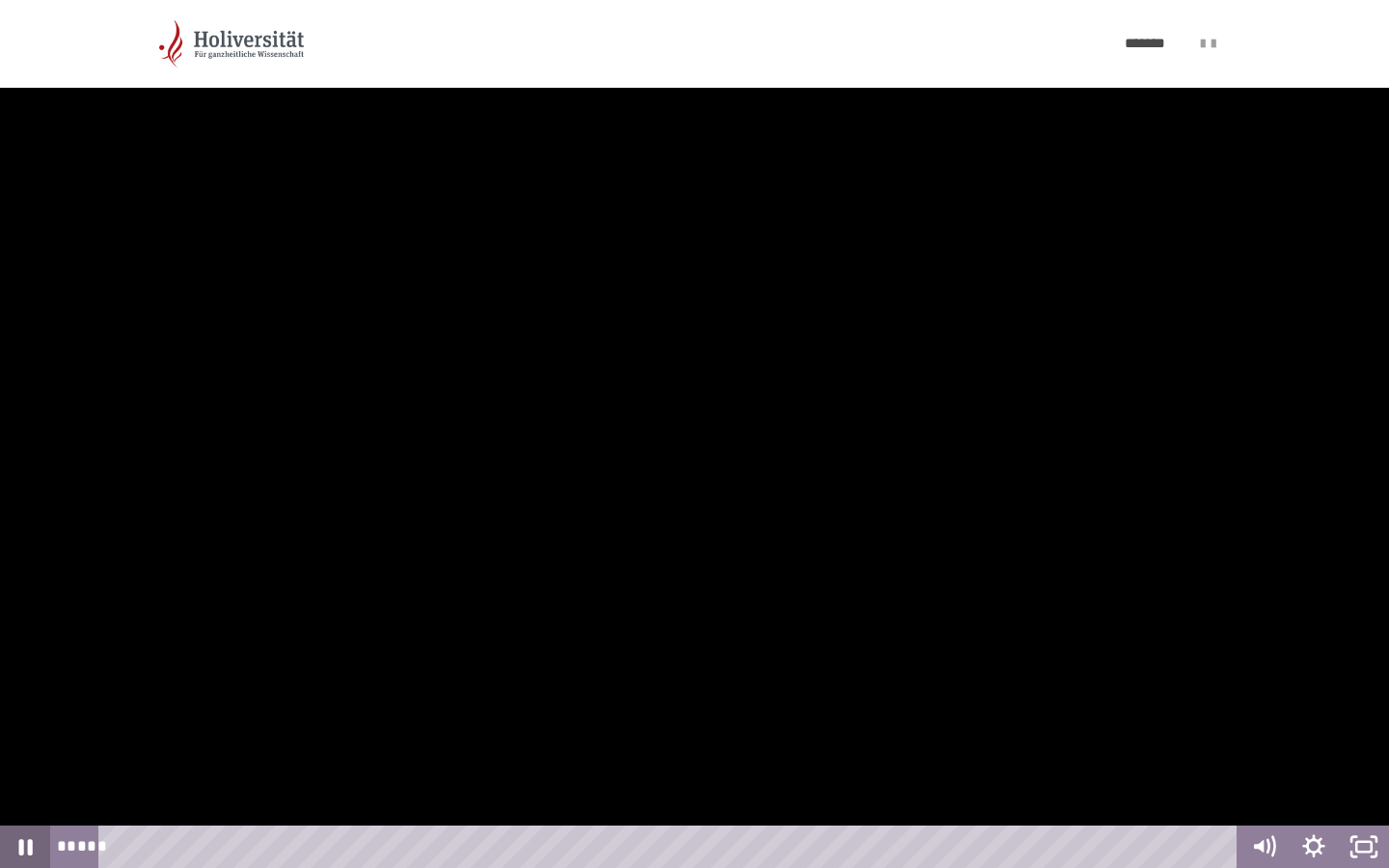click 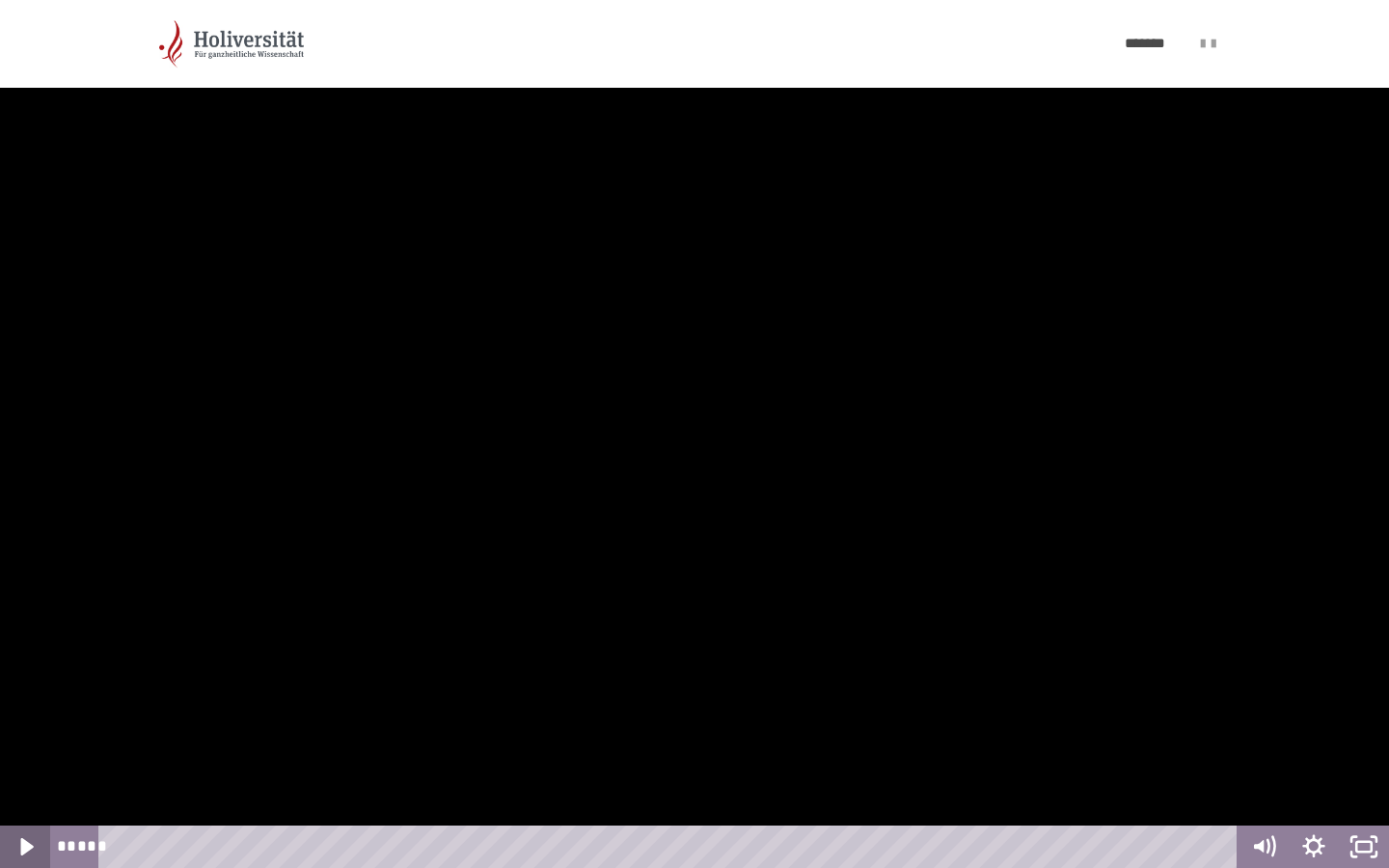 click 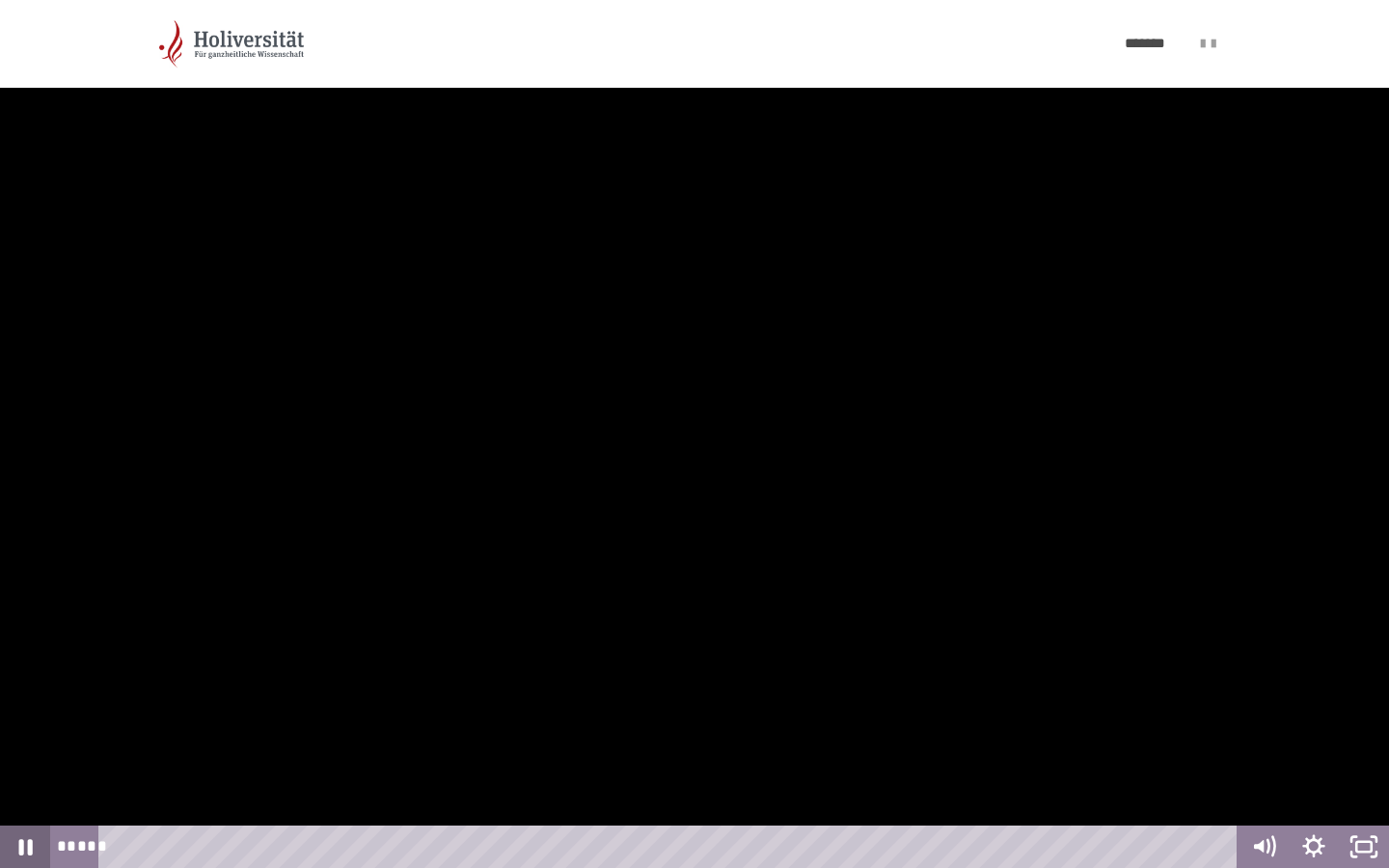 click 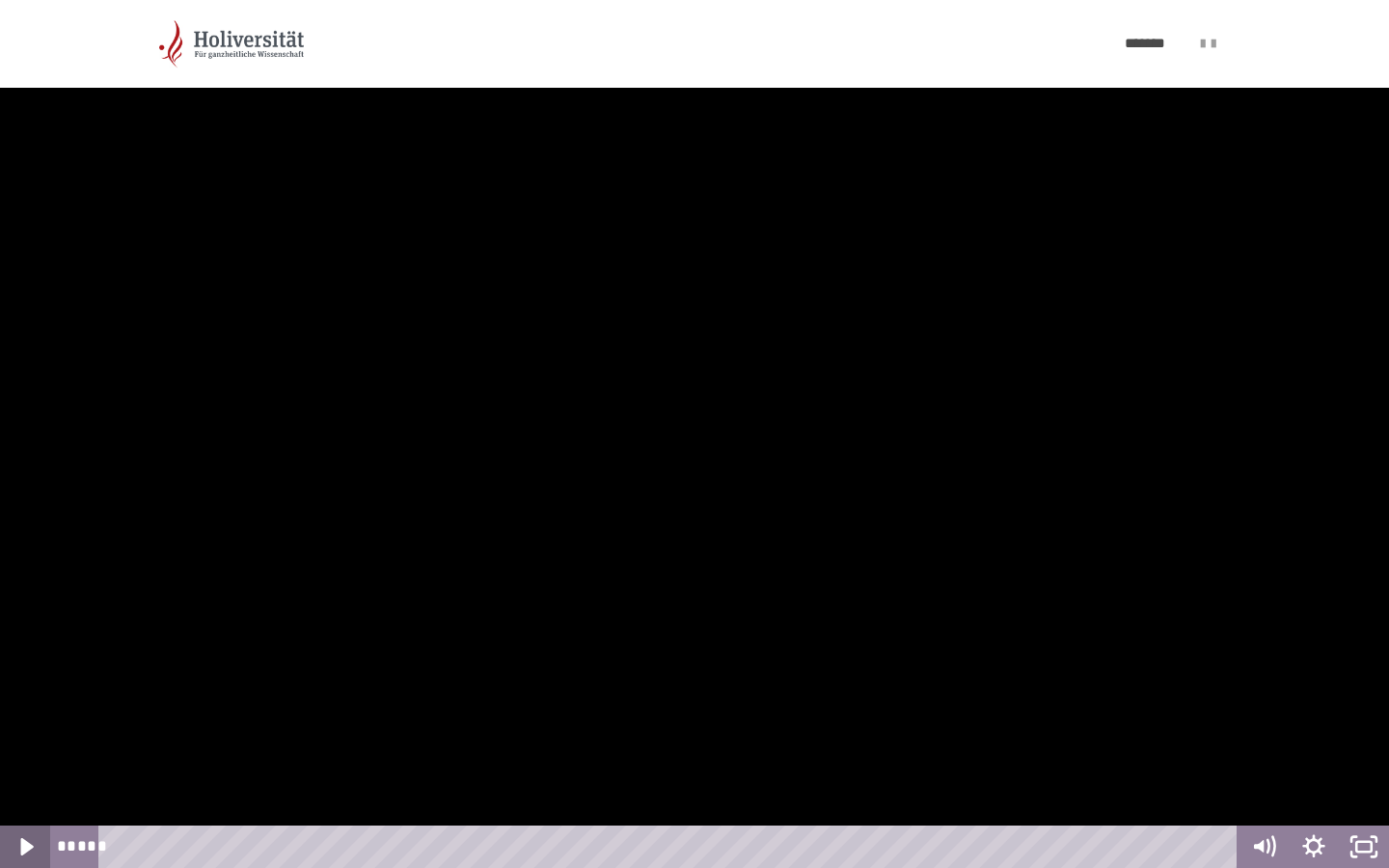 click 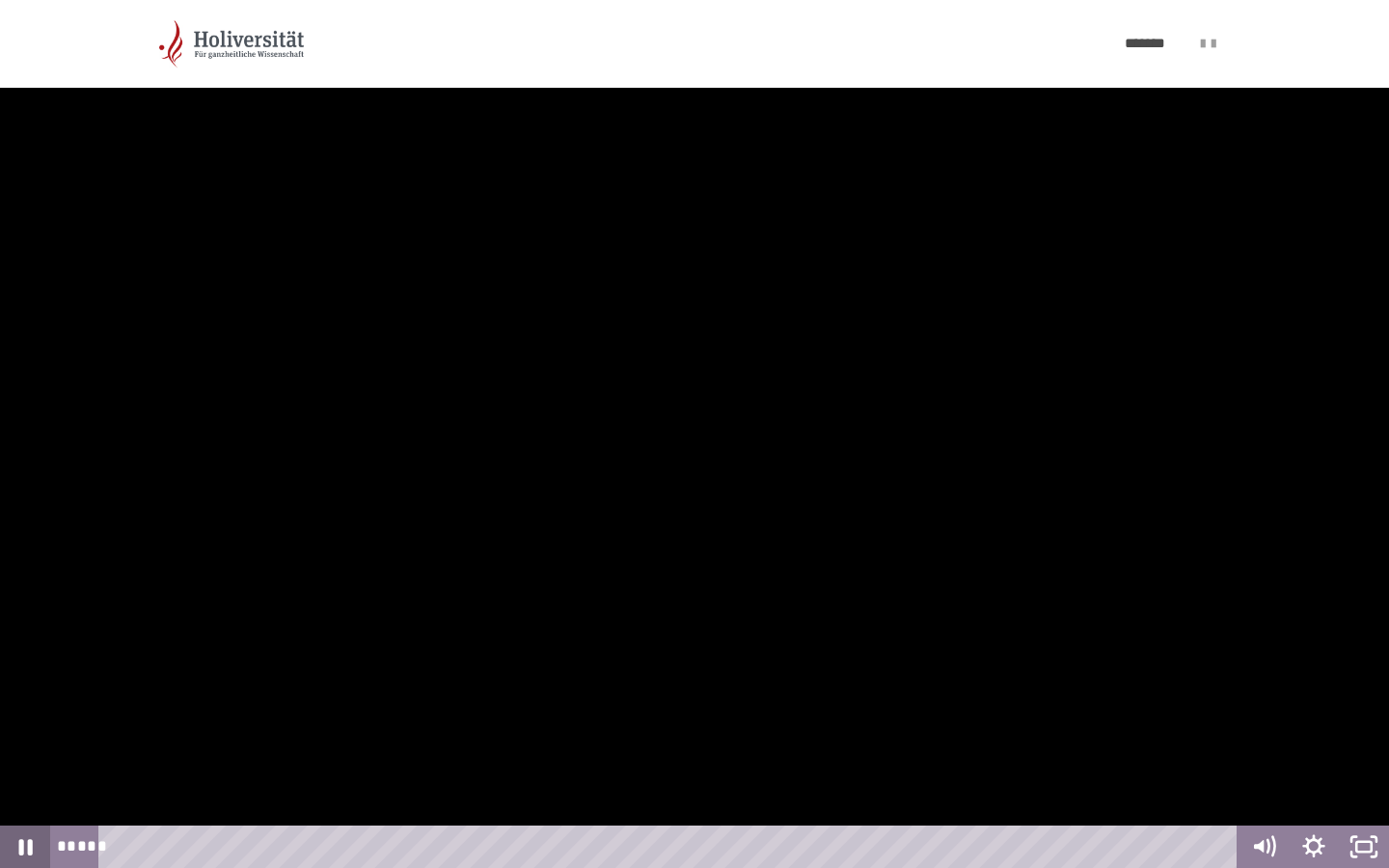 click 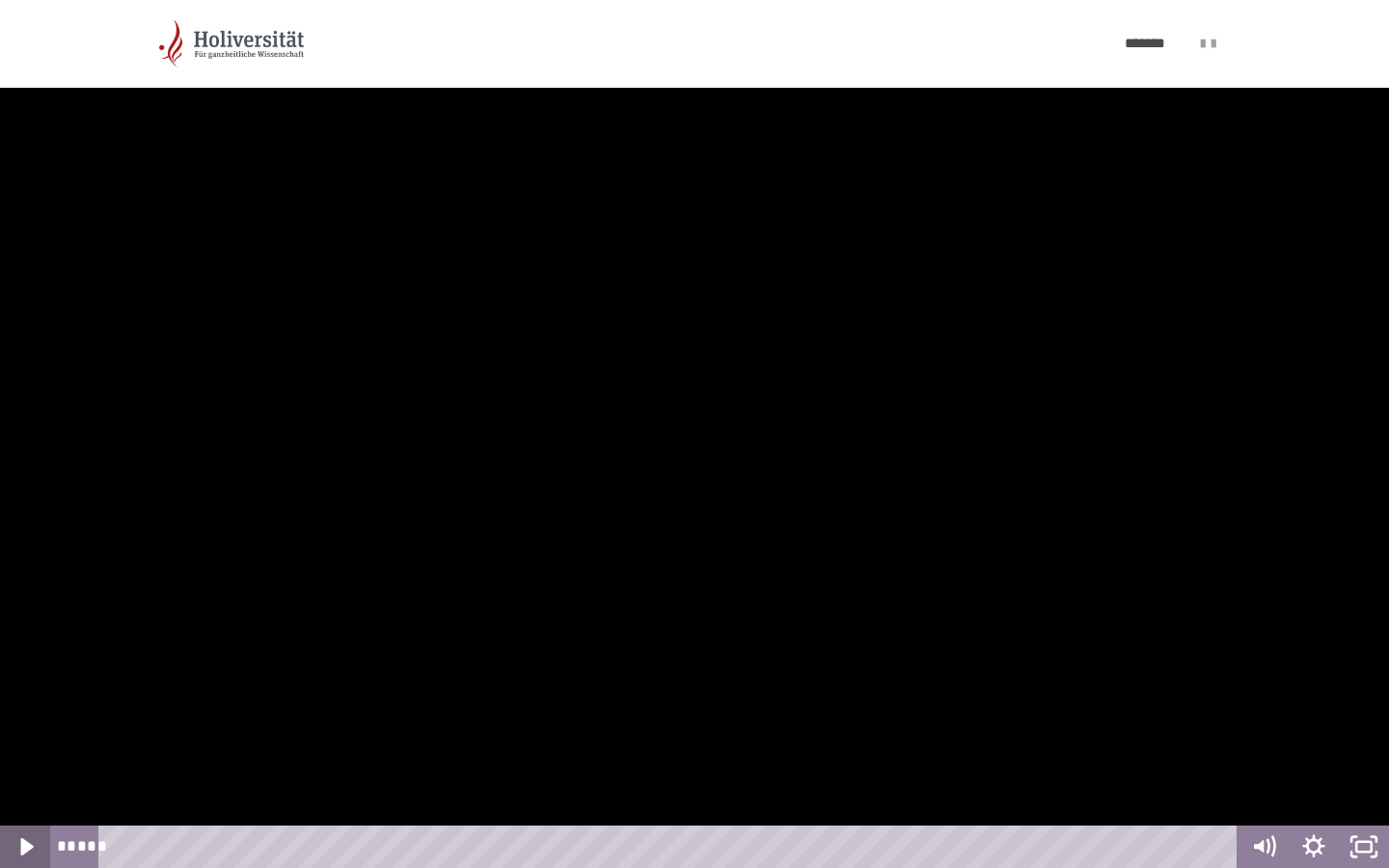 click 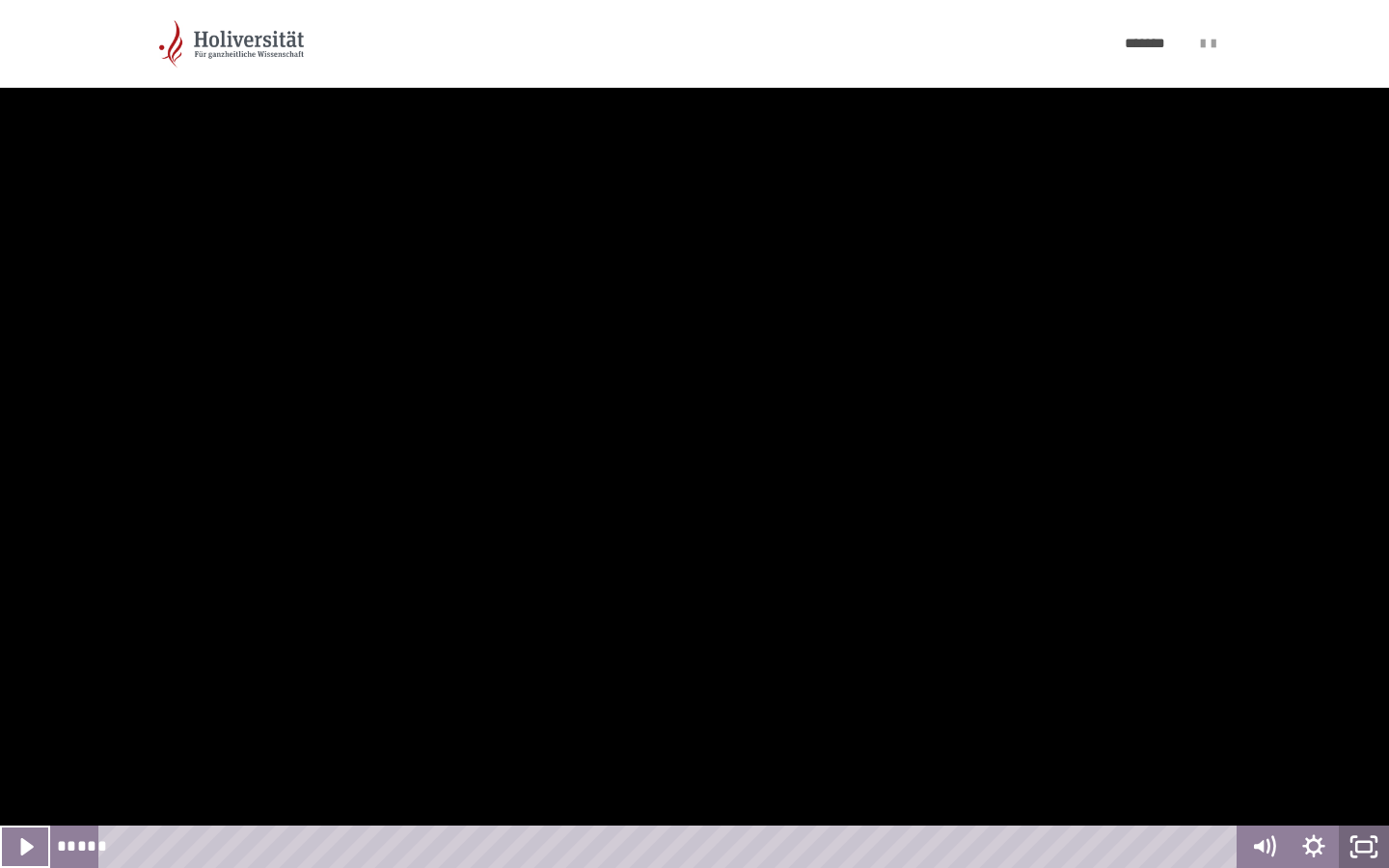 click 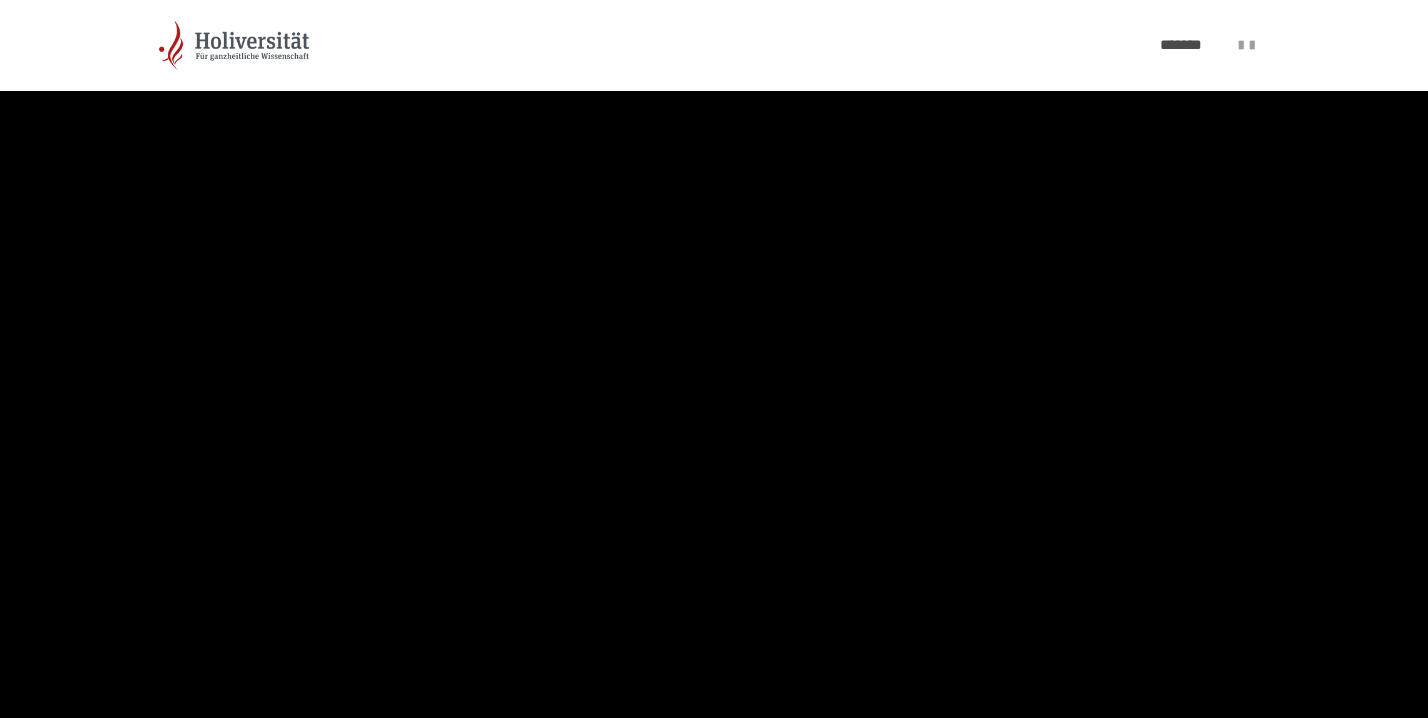 scroll, scrollTop: 609, scrollLeft: 0, axis: vertical 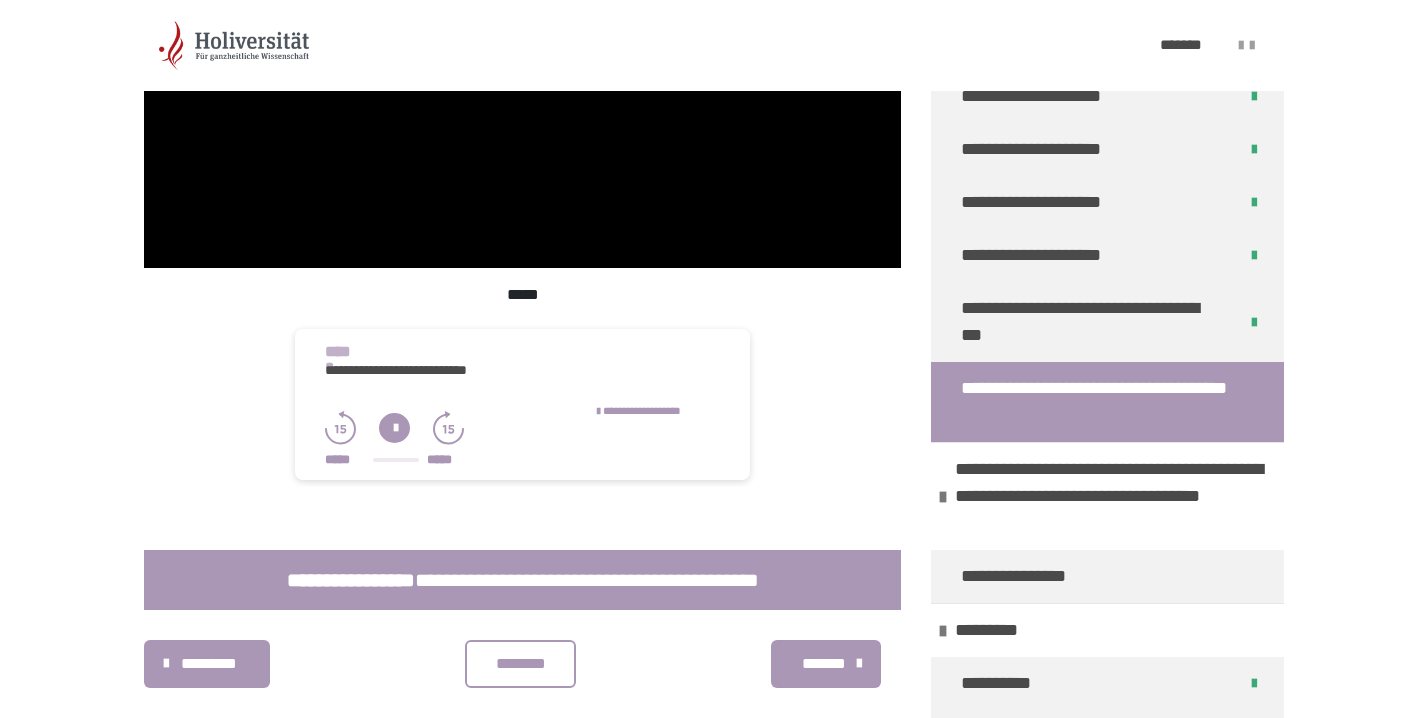click on "********" at bounding box center (521, 664) 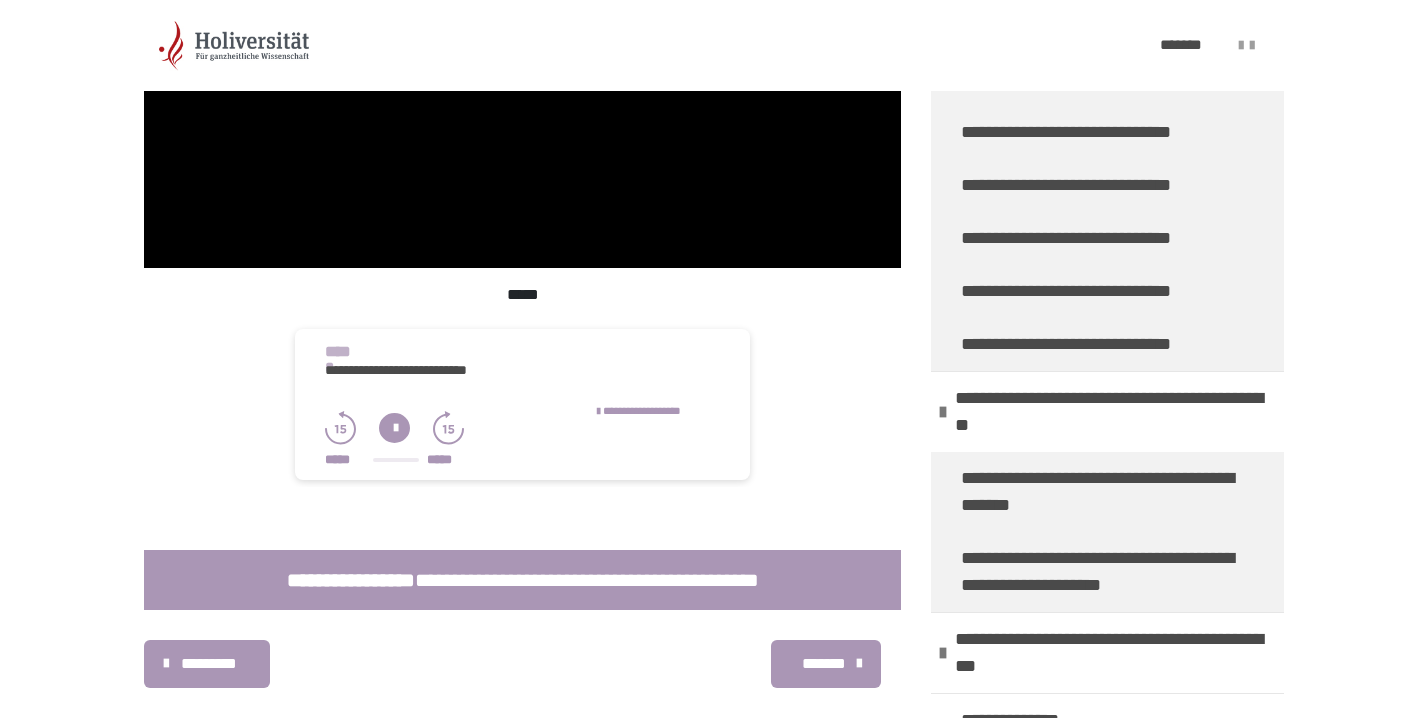 scroll, scrollTop: 6146, scrollLeft: 0, axis: vertical 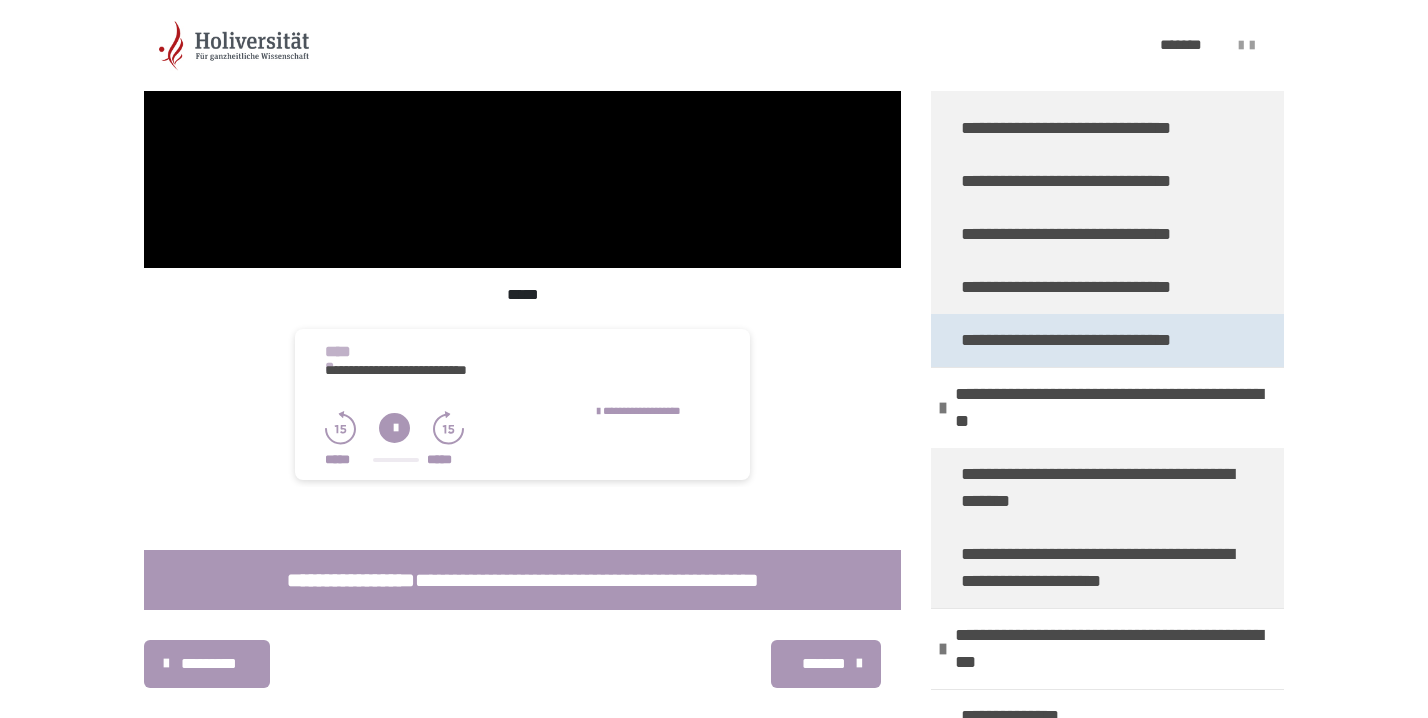 click on "**********" at bounding box center [1092, 340] 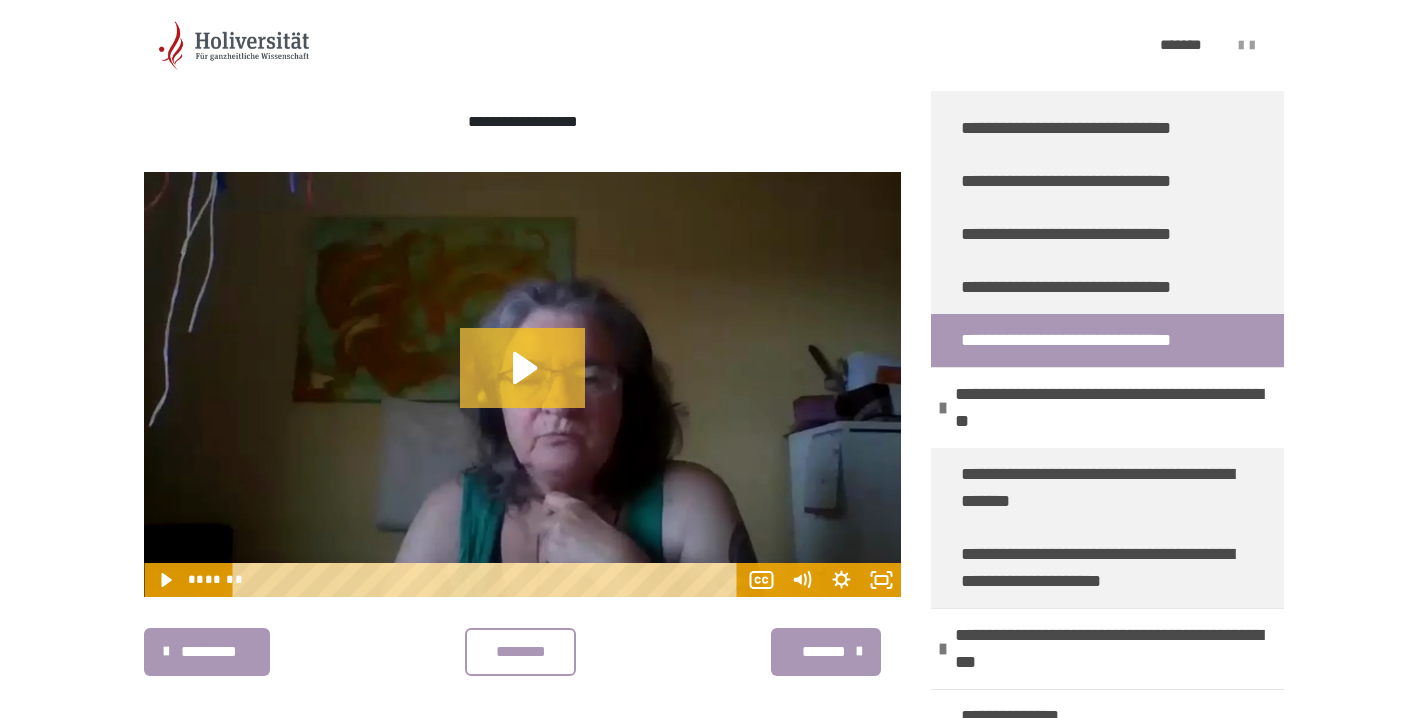 click 